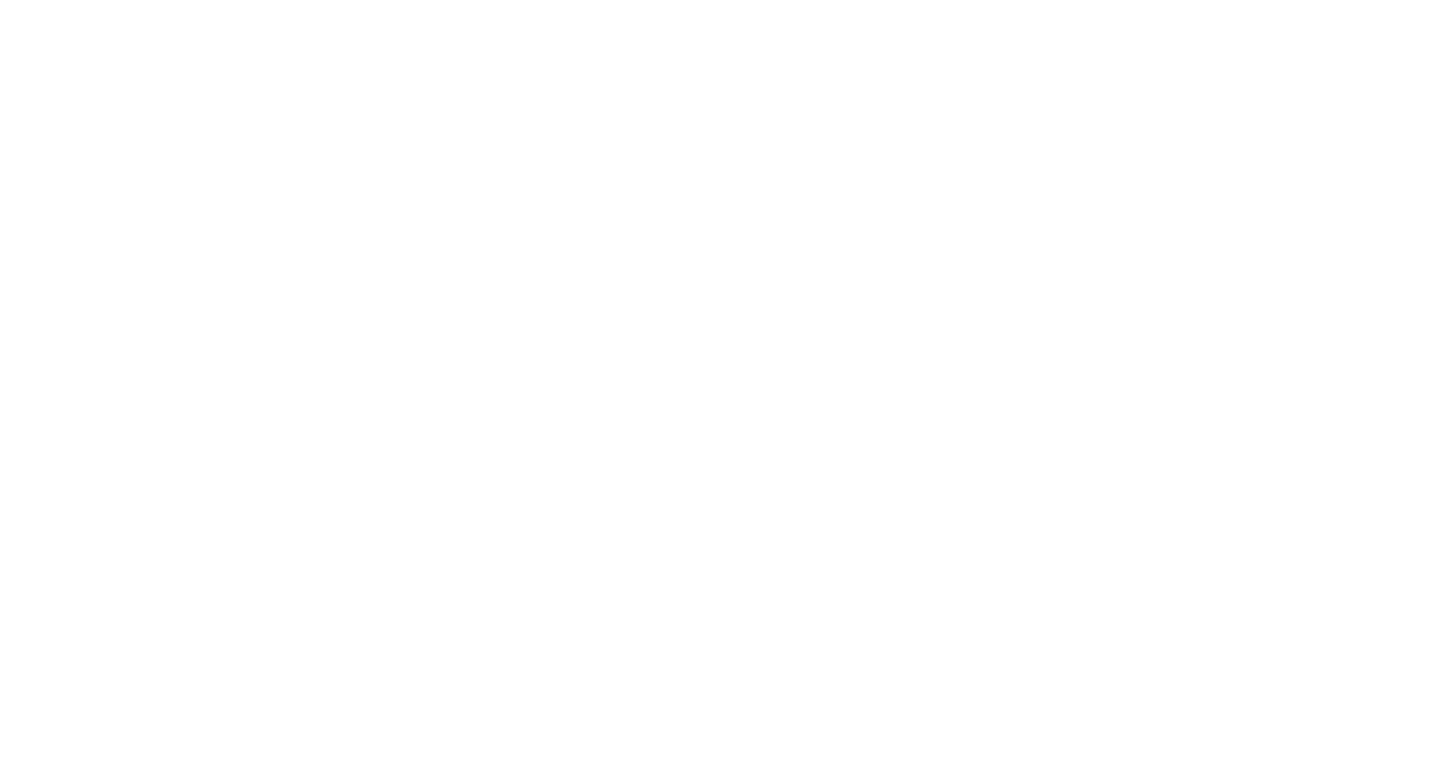 scroll, scrollTop: 0, scrollLeft: 0, axis: both 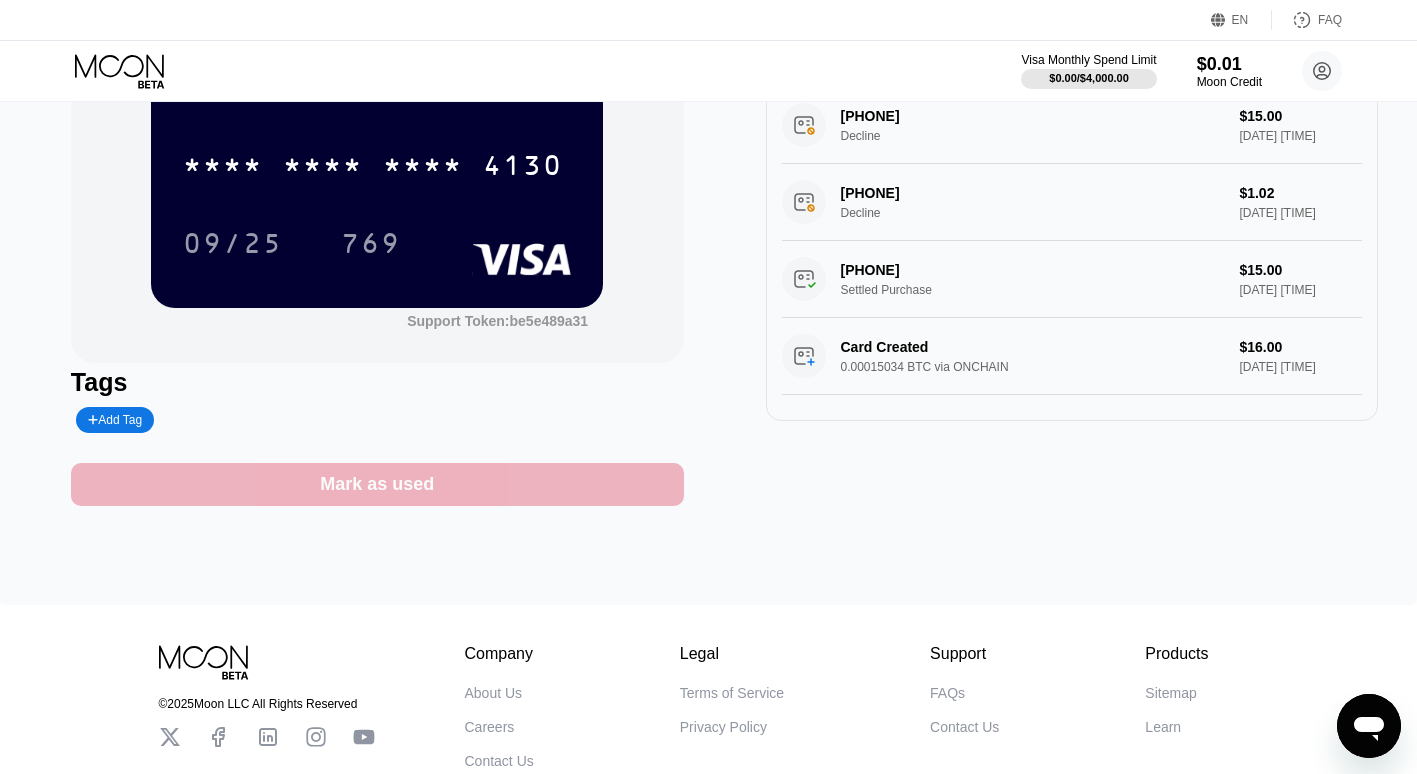 click on "Mark as used" at bounding box center [377, 484] 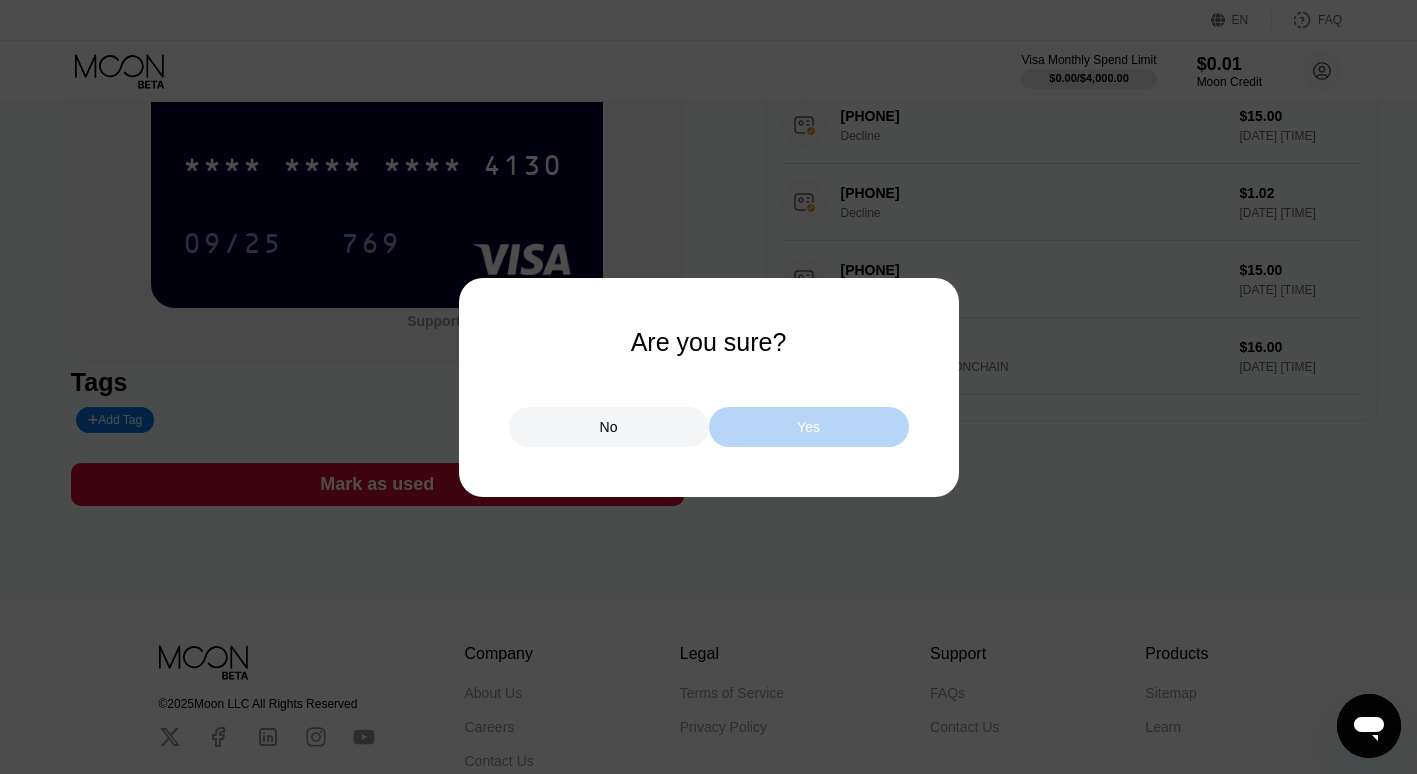 click on "Yes" at bounding box center (809, 427) 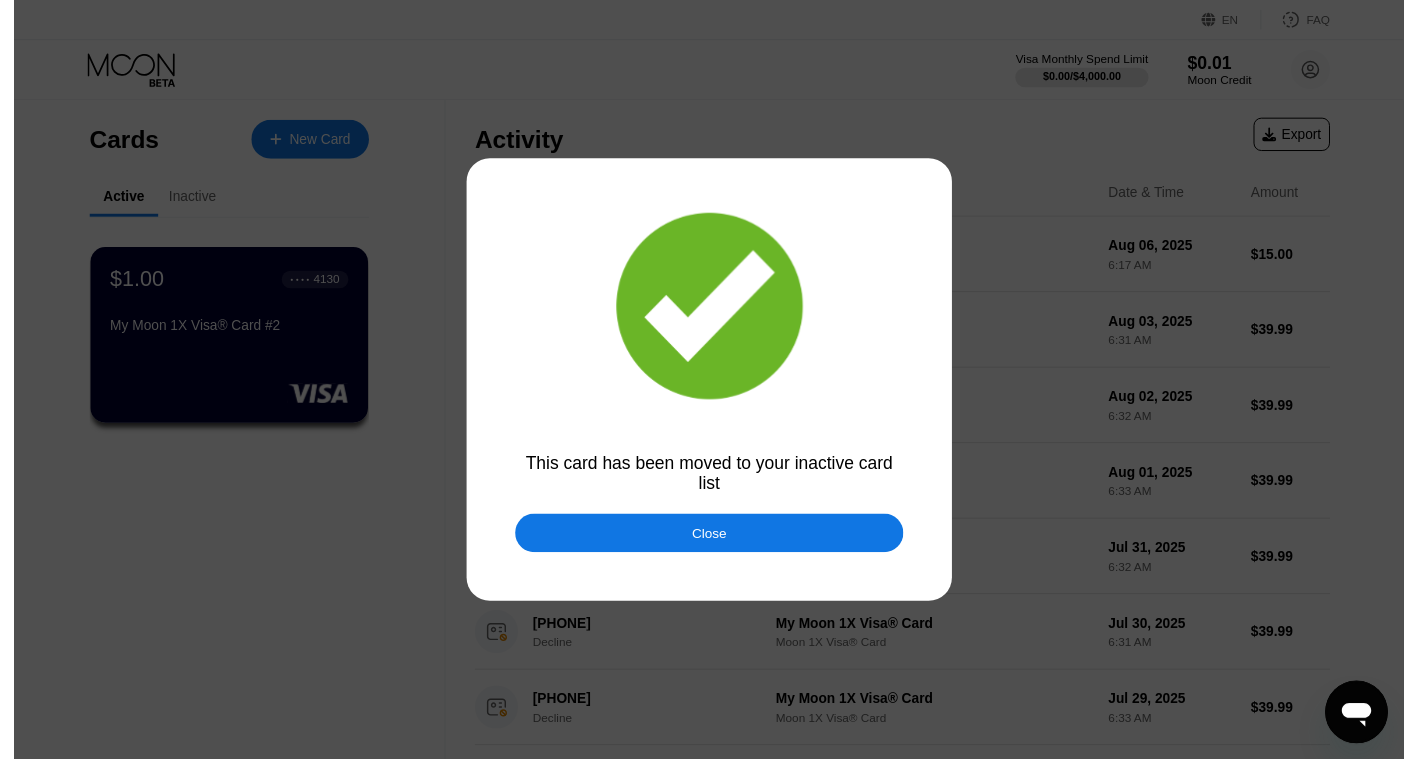 scroll, scrollTop: 0, scrollLeft: 0, axis: both 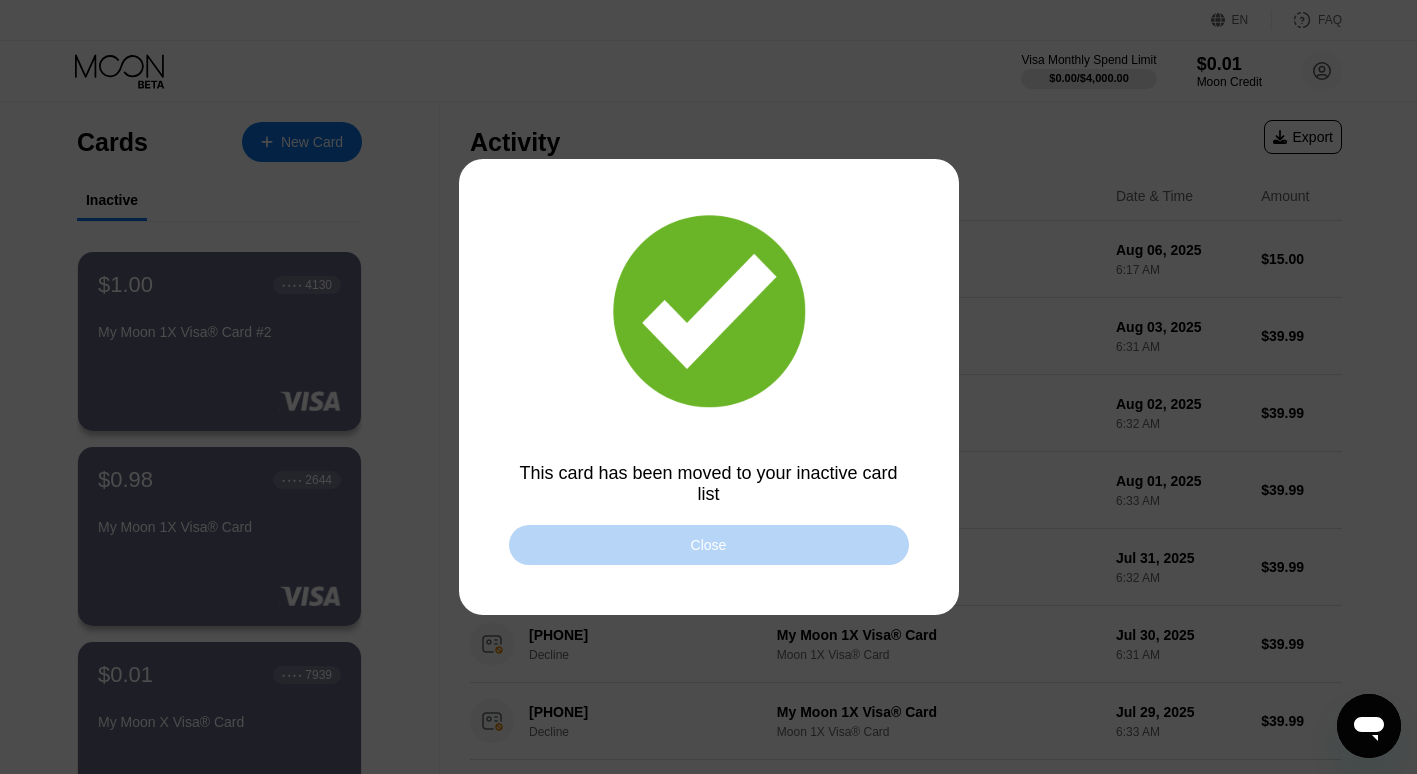 click on "Close" at bounding box center [709, 545] 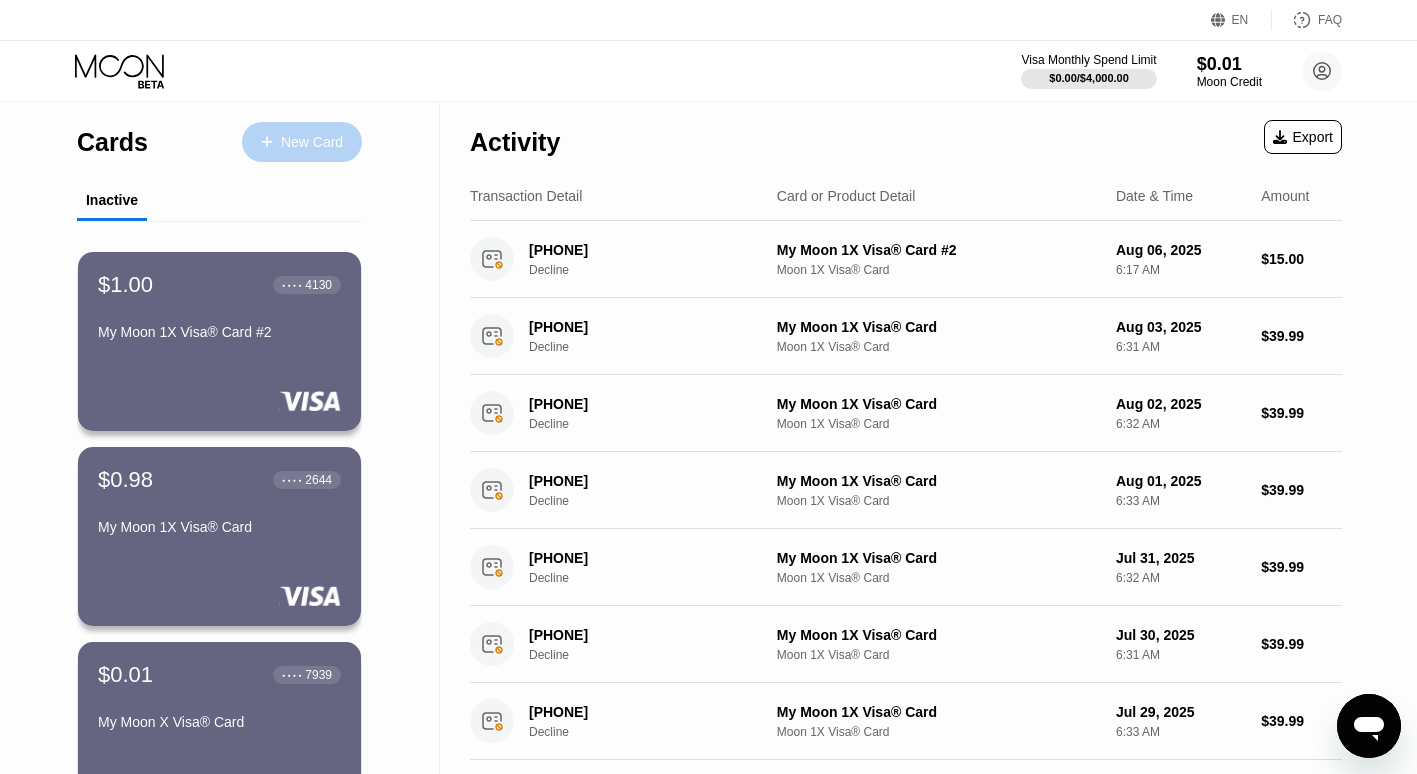 click on "New Card" at bounding box center (302, 142) 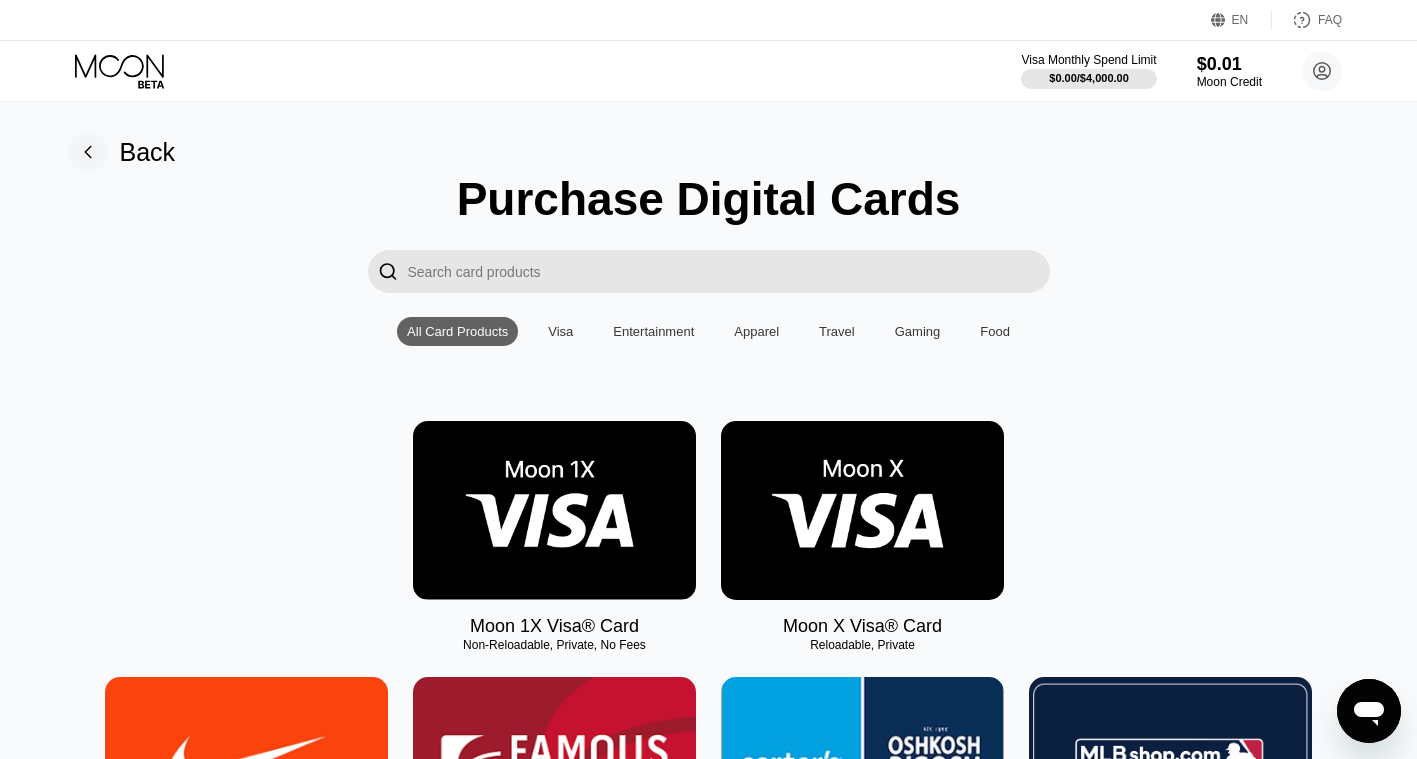 click at bounding box center [554, 510] 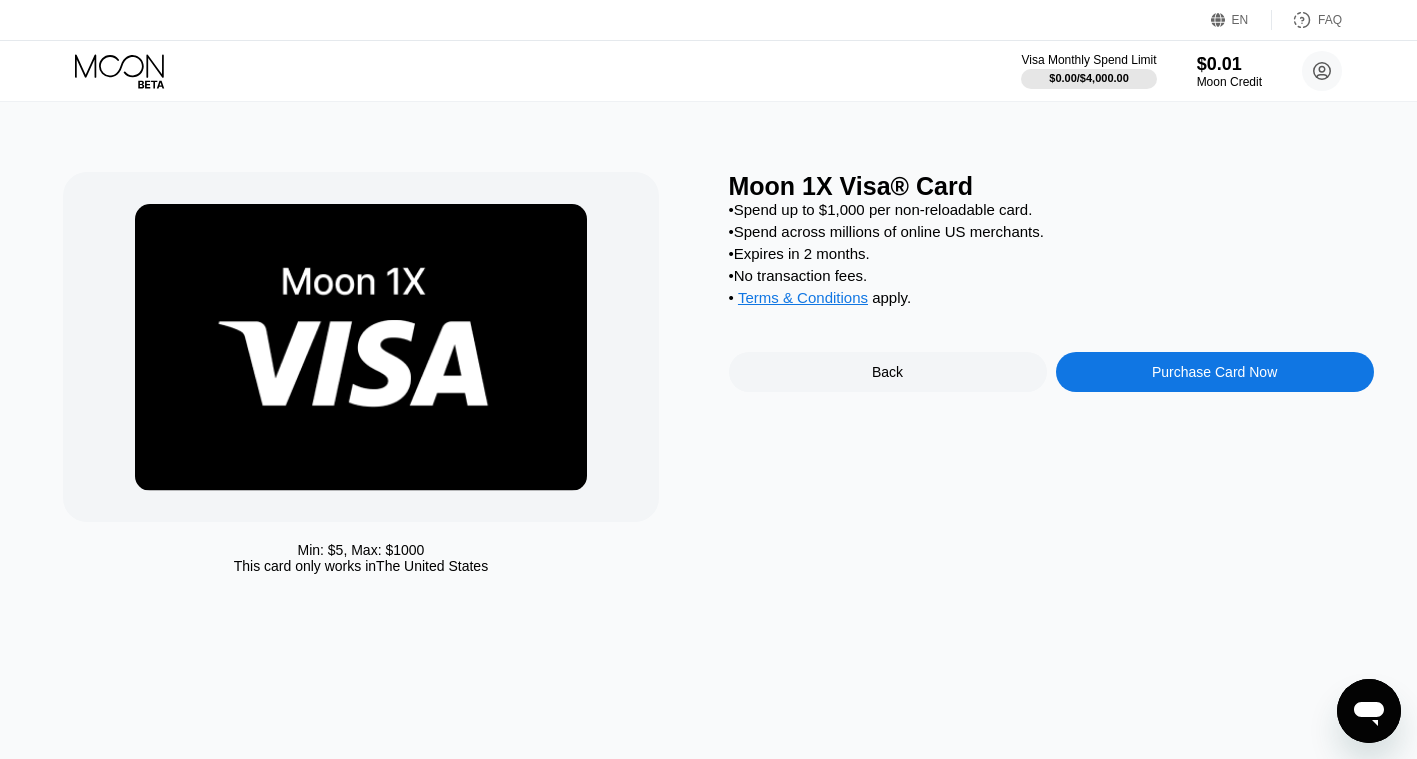 click on "Purchase Card Now" at bounding box center (1215, 372) 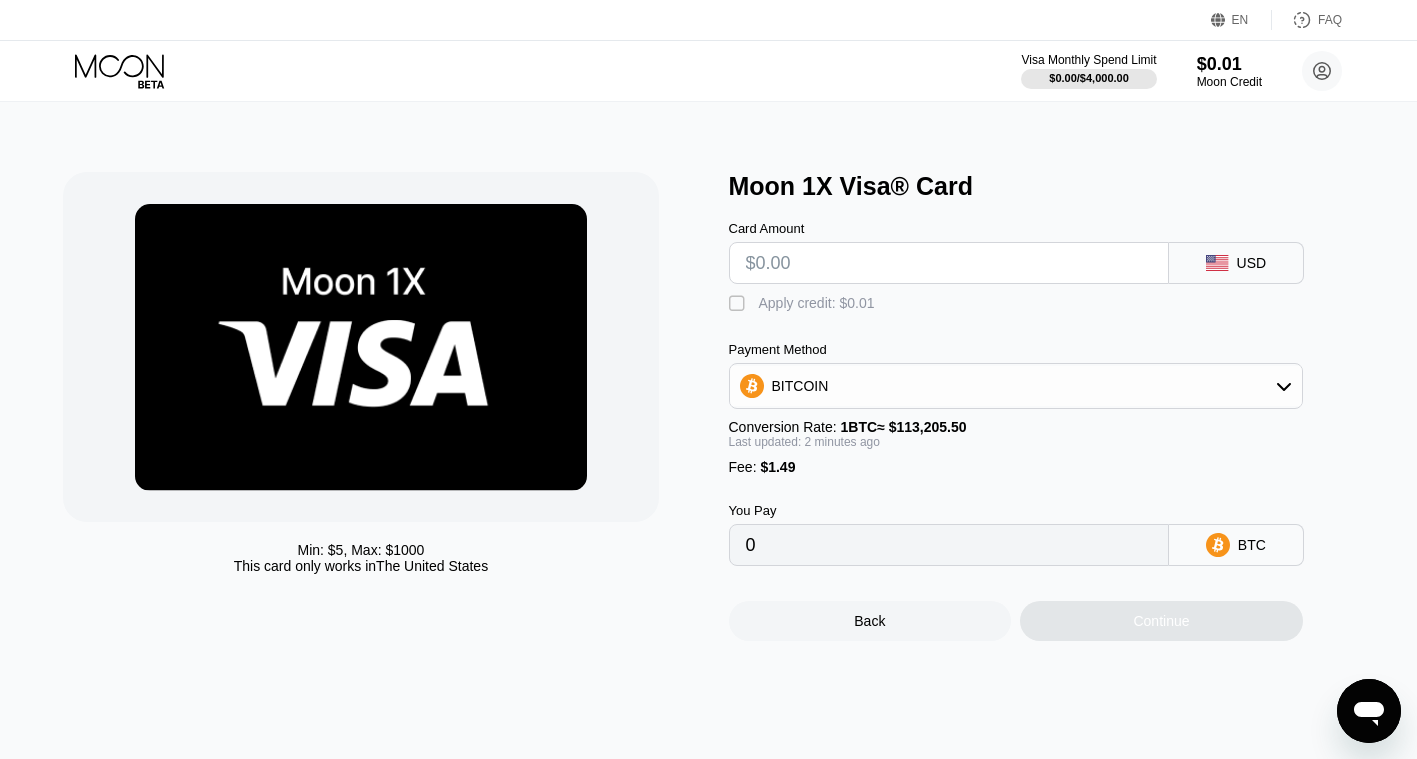 click at bounding box center [949, 263] 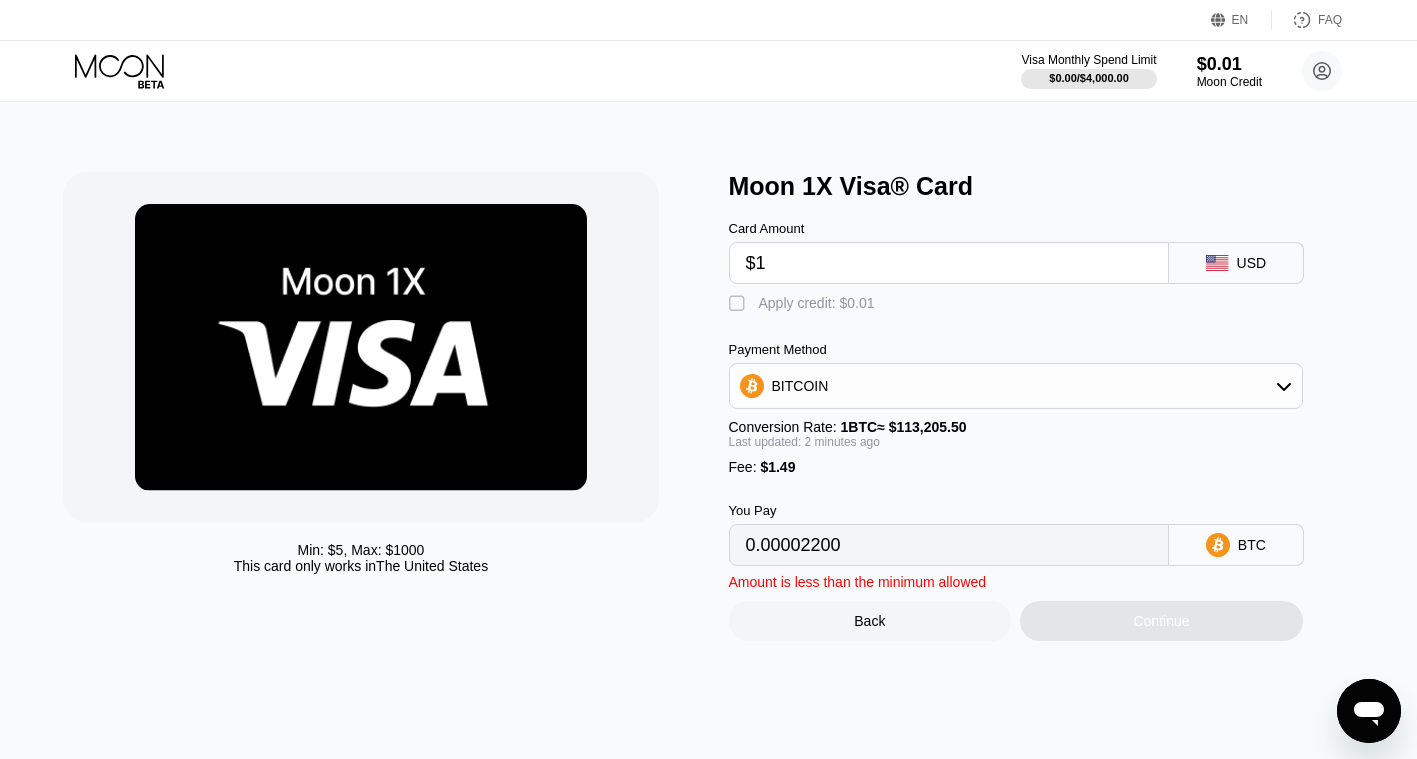 type on "0.00002200" 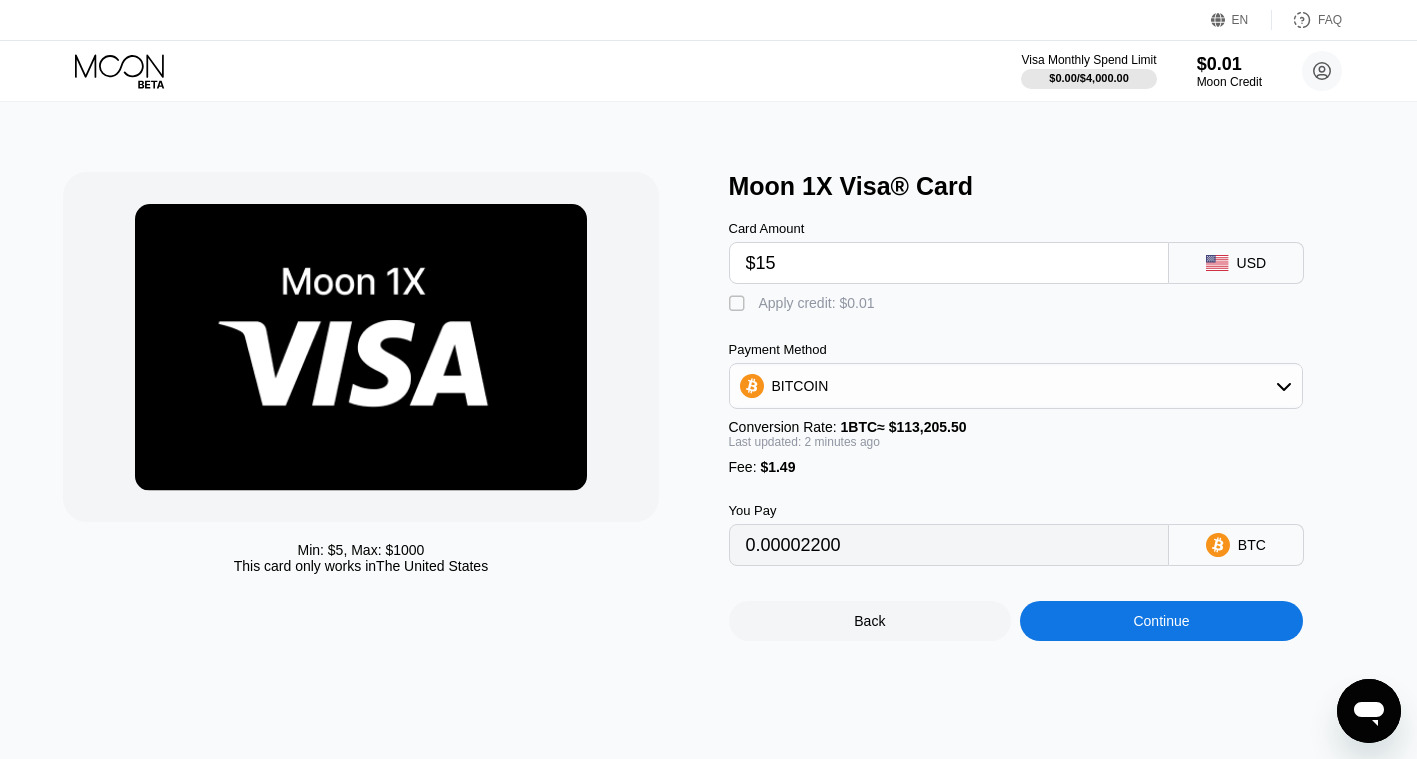 type on "0.00014567" 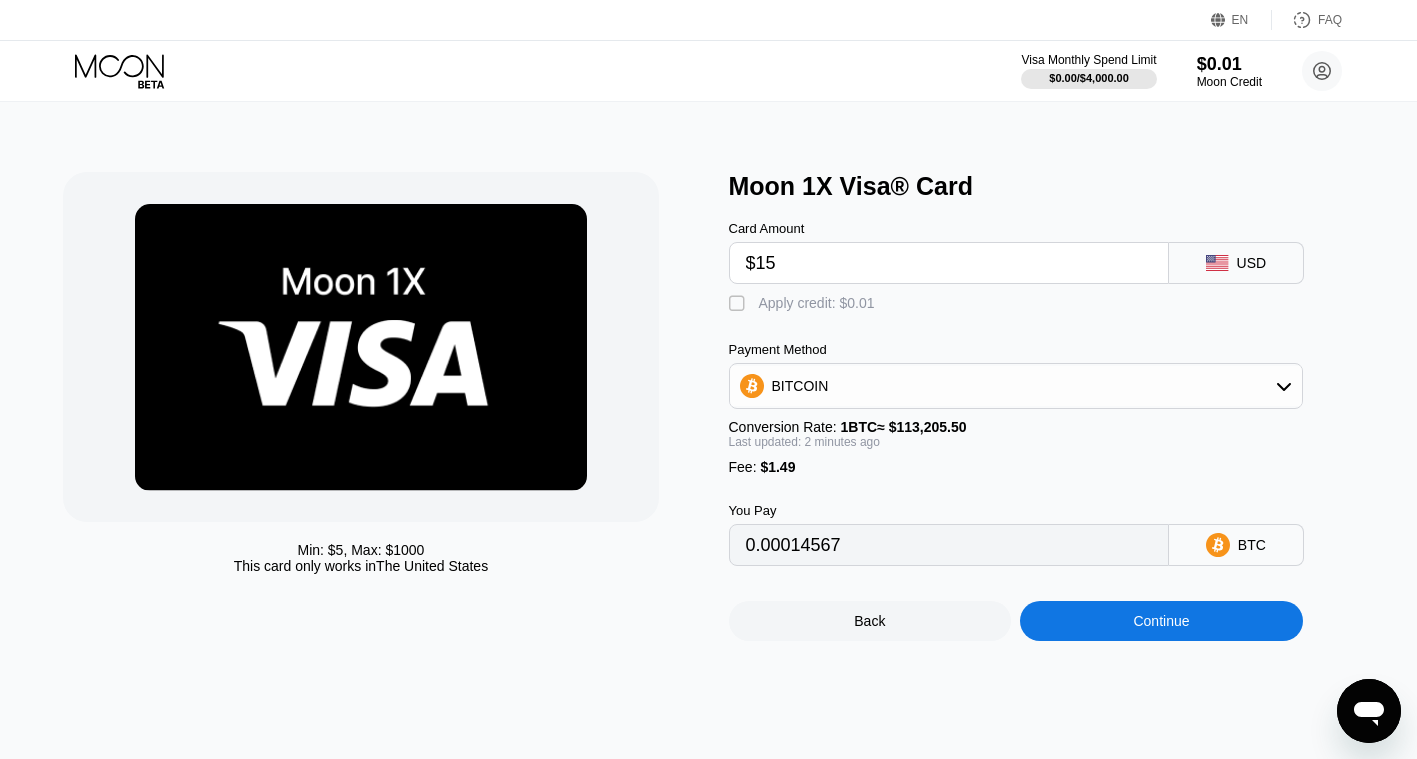 type on "$15" 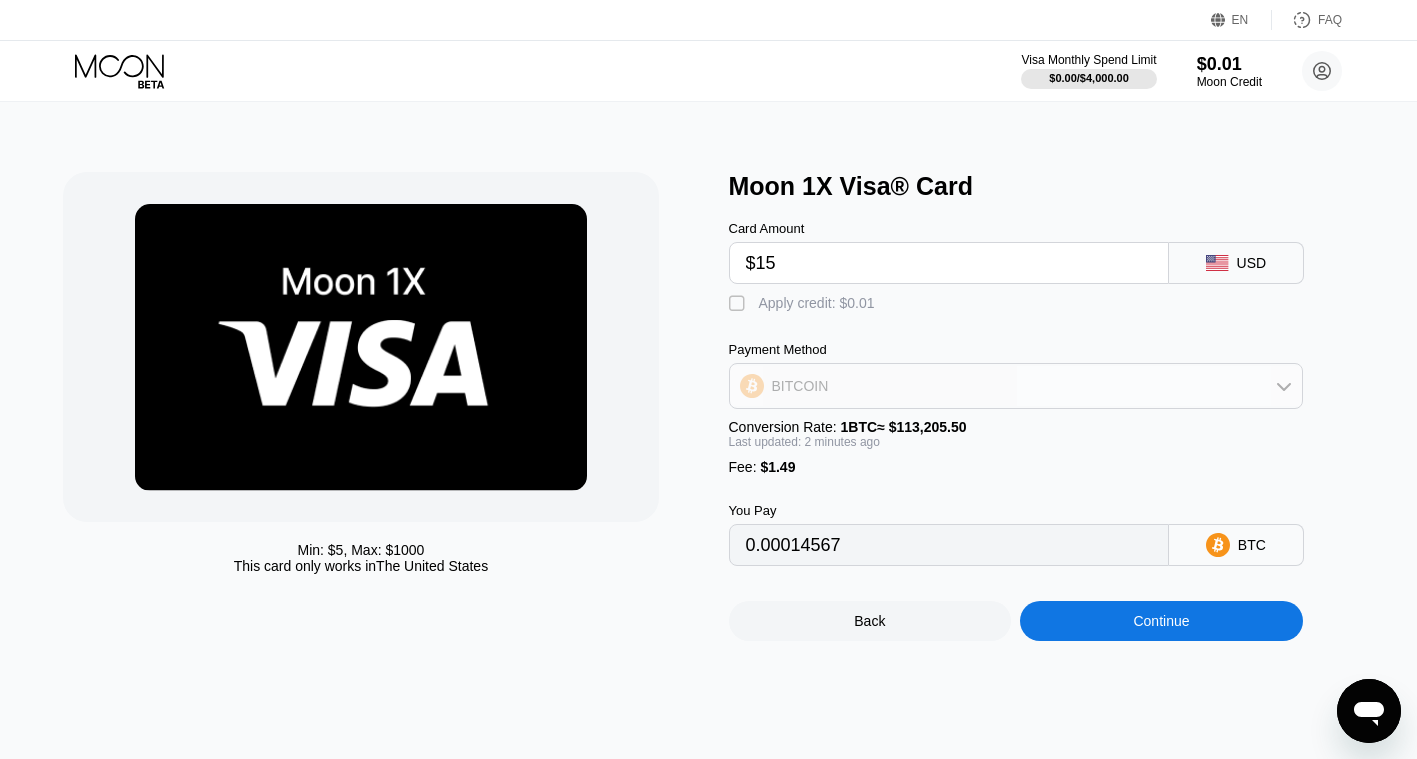 click on "BITCOIN" at bounding box center [1016, 386] 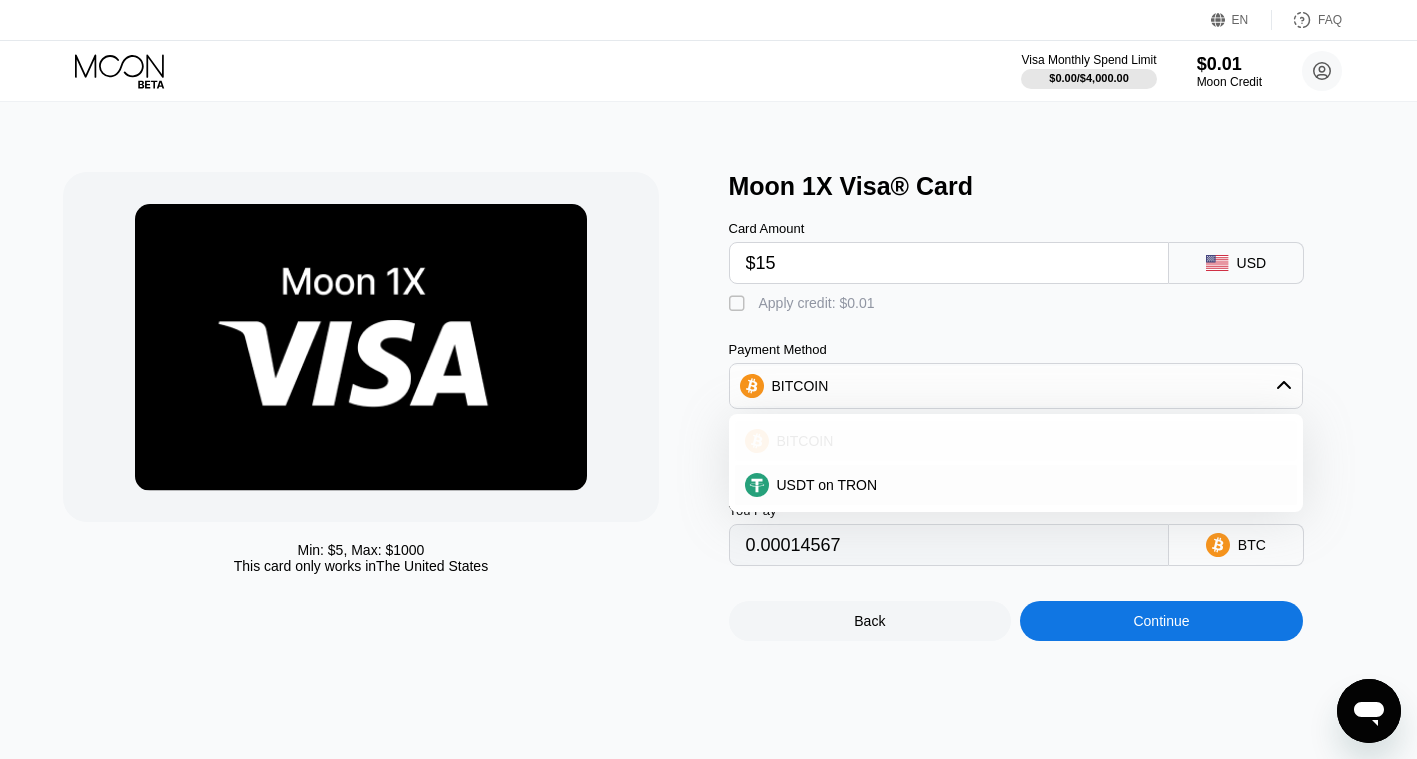 click on "BITCOIN" at bounding box center [1028, 441] 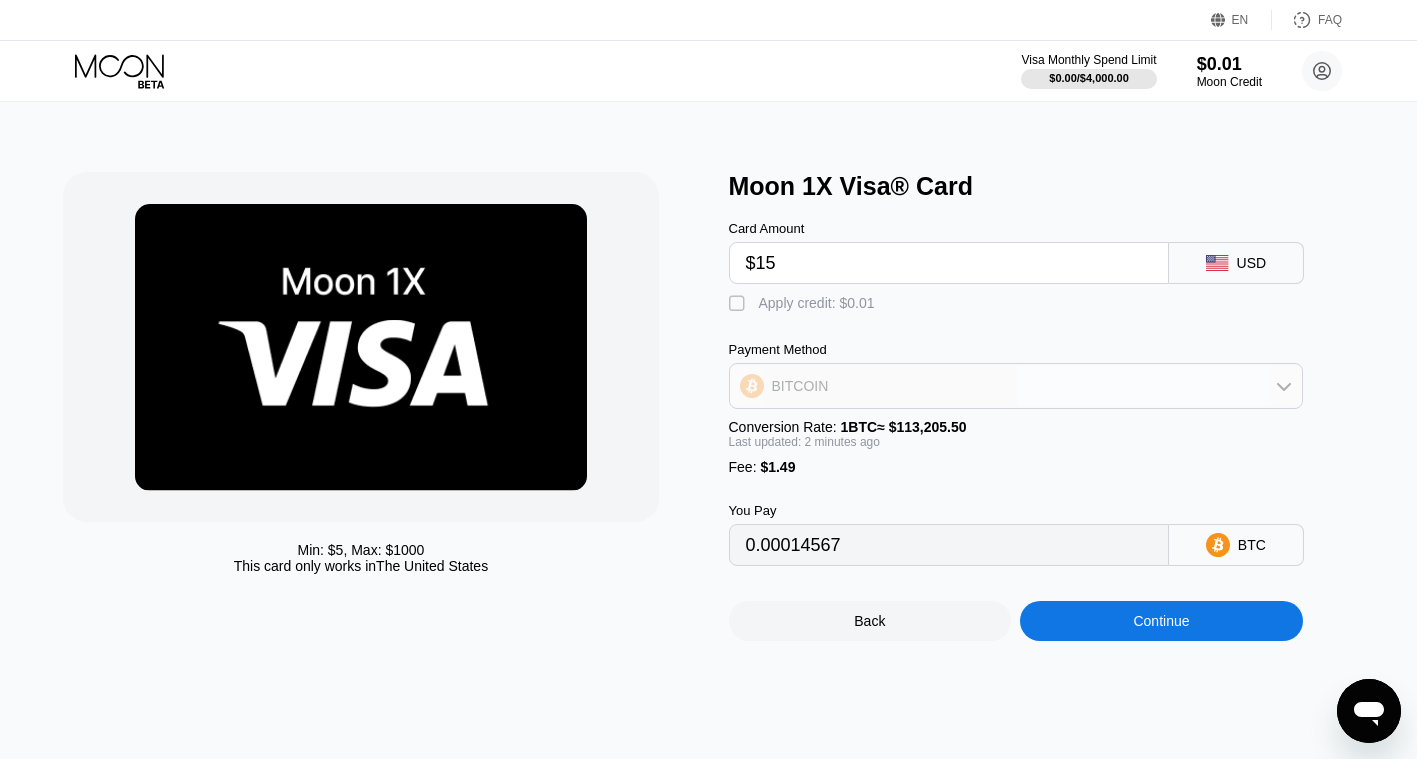 click on "BITCOIN" at bounding box center (1016, 386) 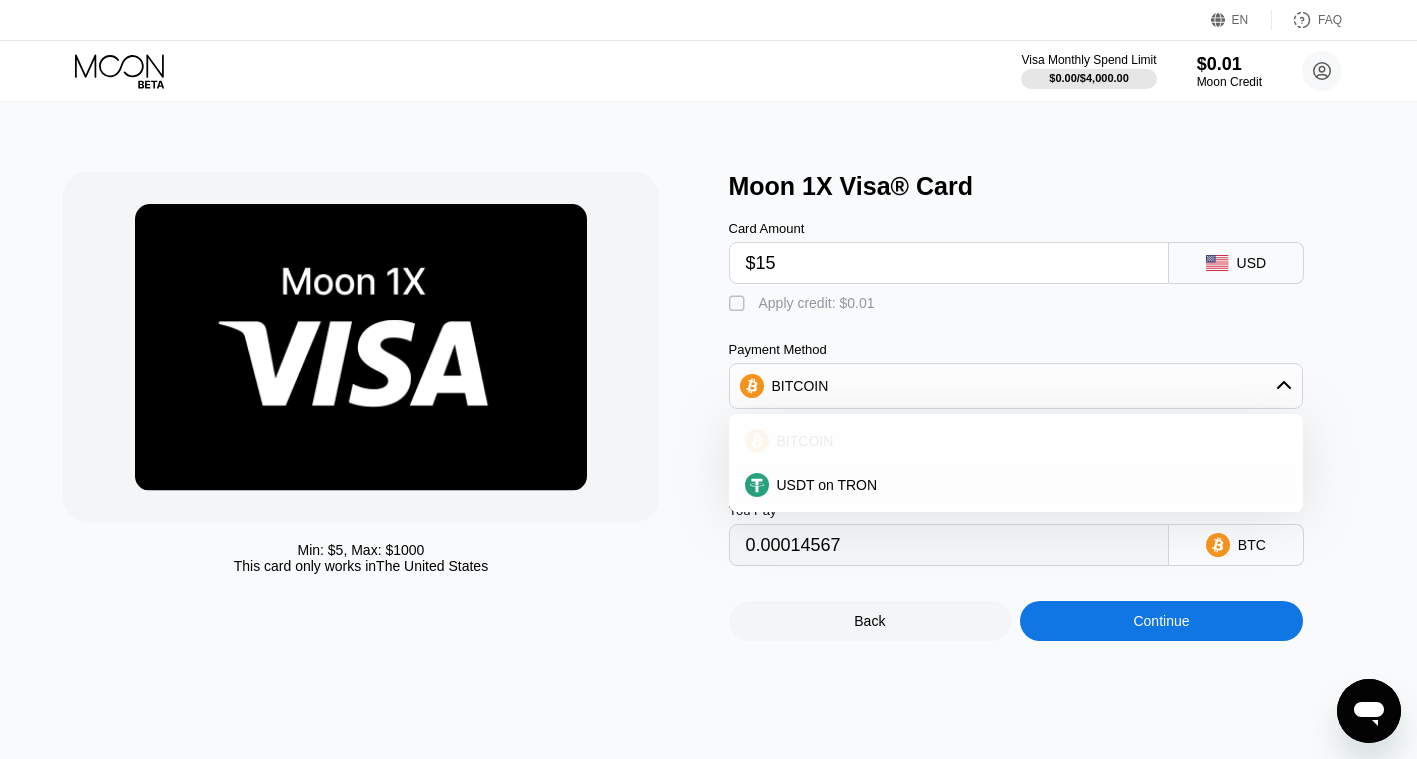 click on "BITCOIN" at bounding box center (1016, 441) 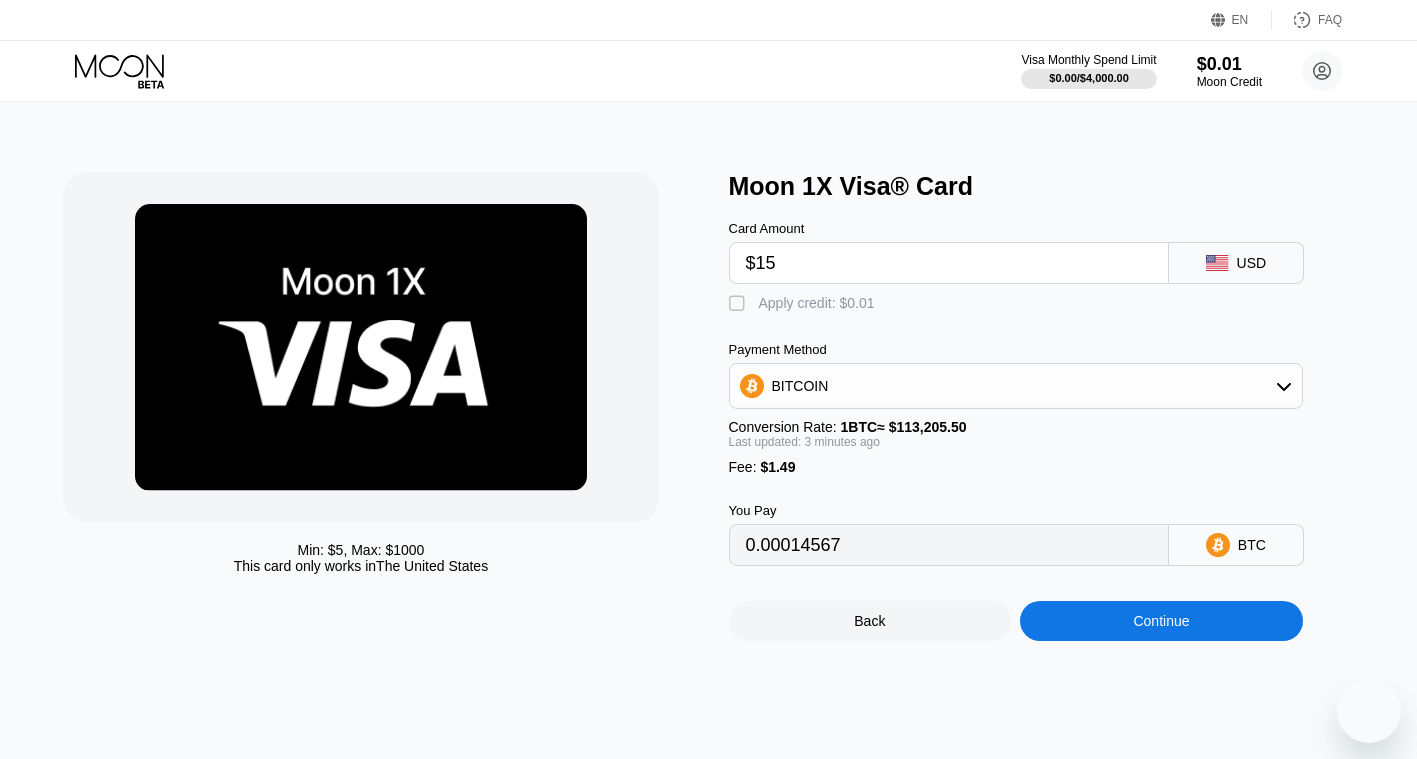 scroll, scrollTop: 0, scrollLeft: 0, axis: both 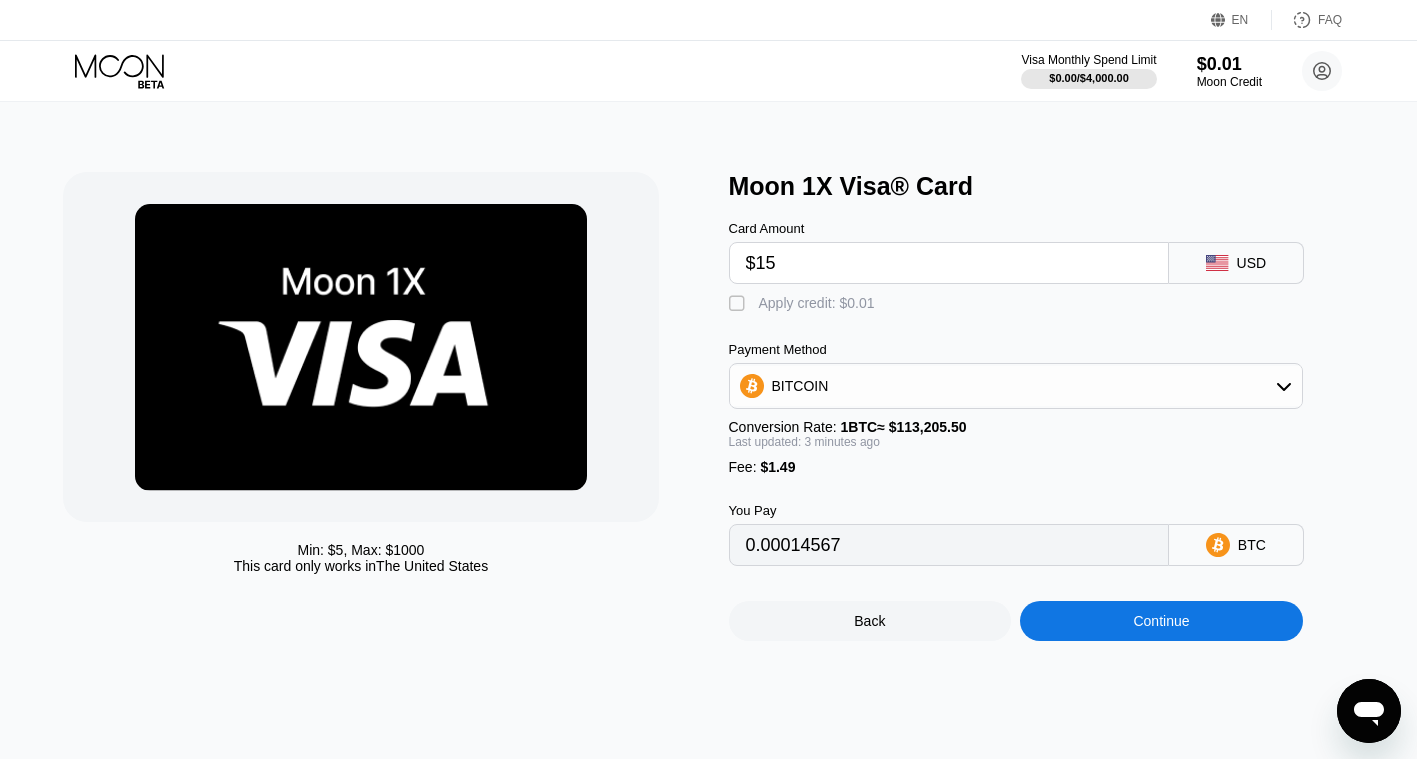 type on "0.00014611" 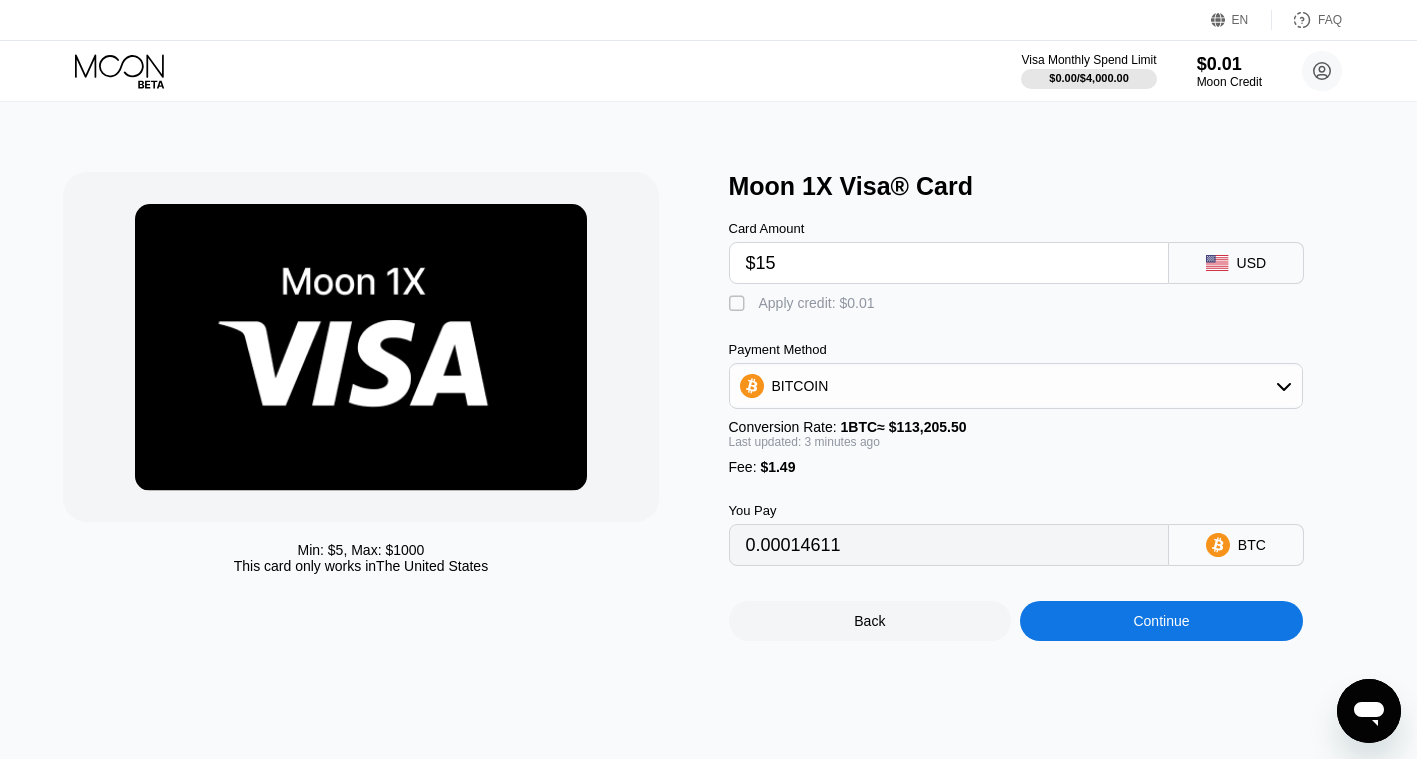 click on "BTC" at bounding box center (1252, 545) 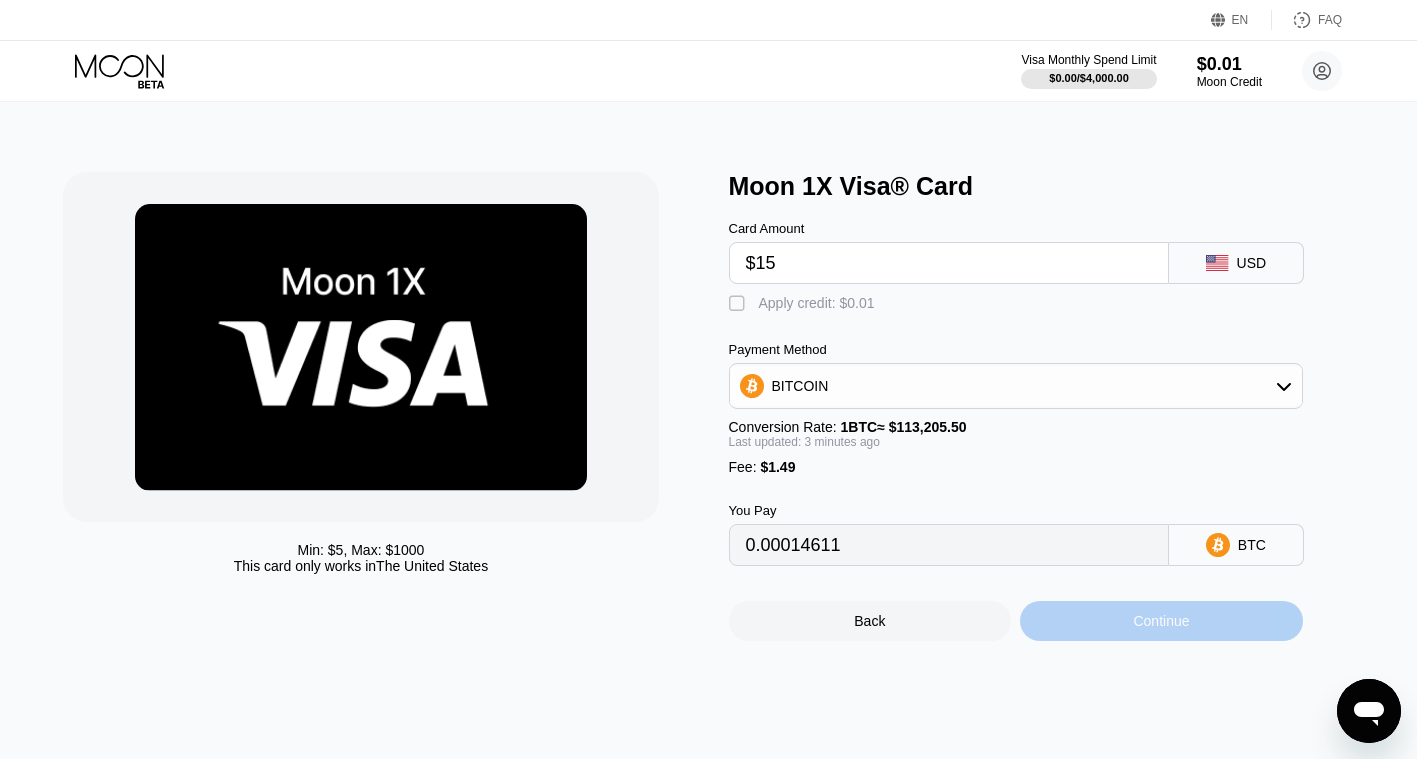 click on "Continue" at bounding box center [1161, 621] 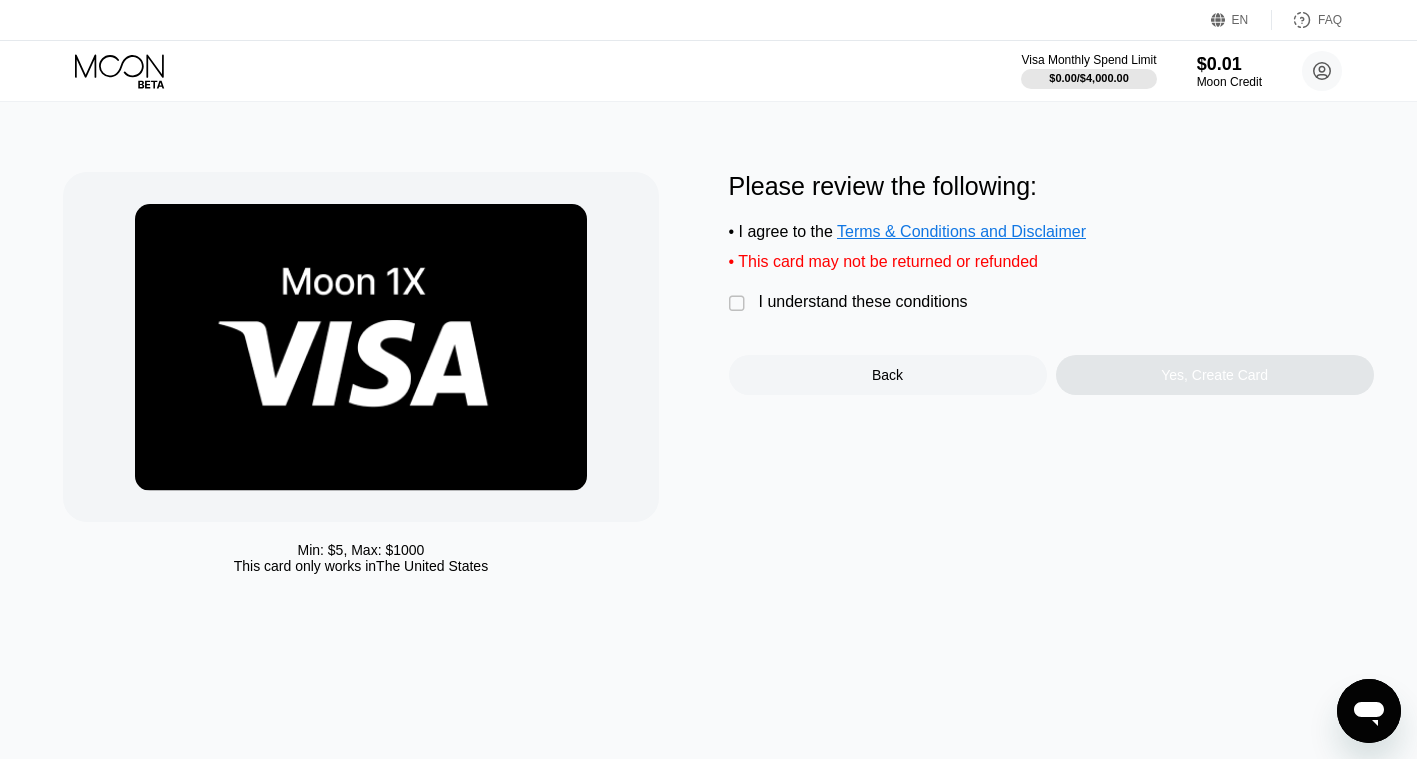 click on "" at bounding box center (739, 304) 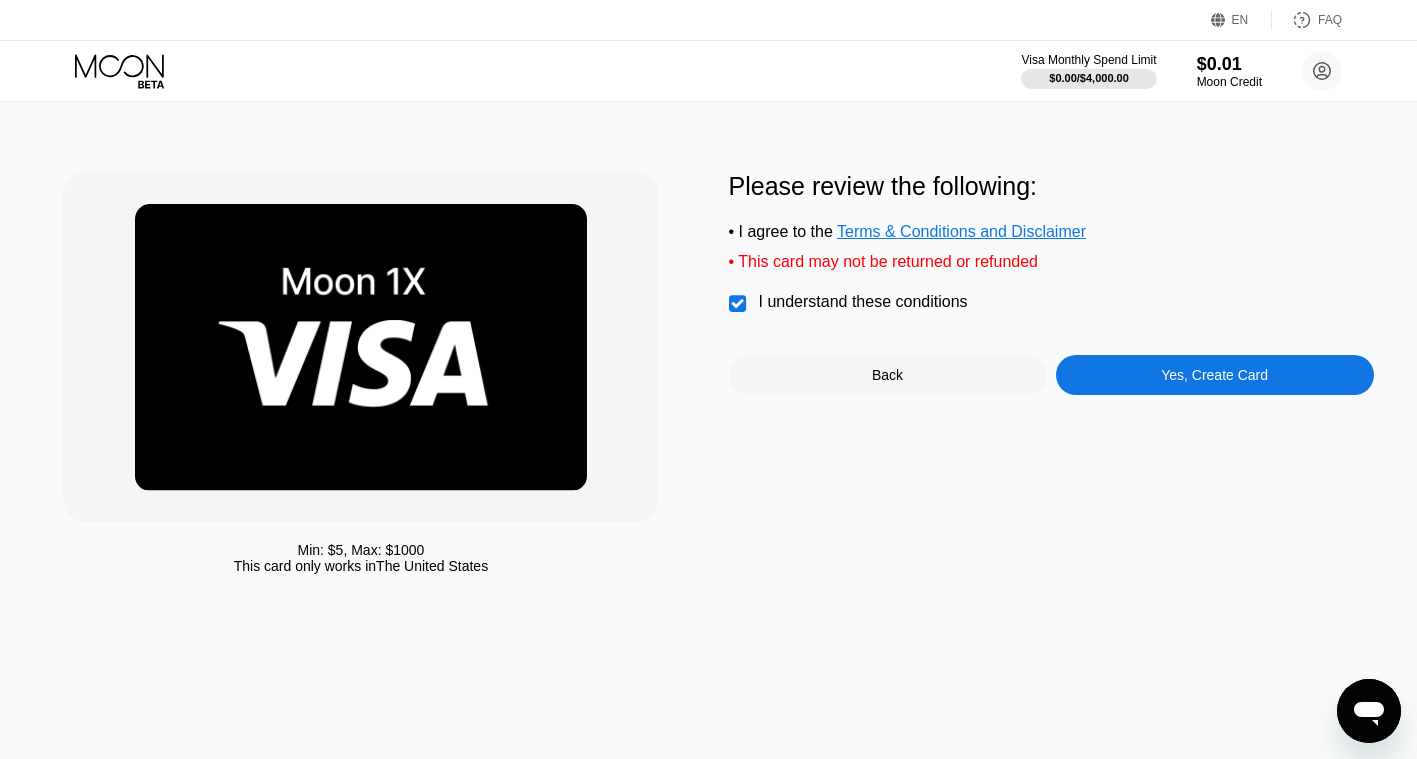 click on "Yes, Create Card" at bounding box center (1215, 375) 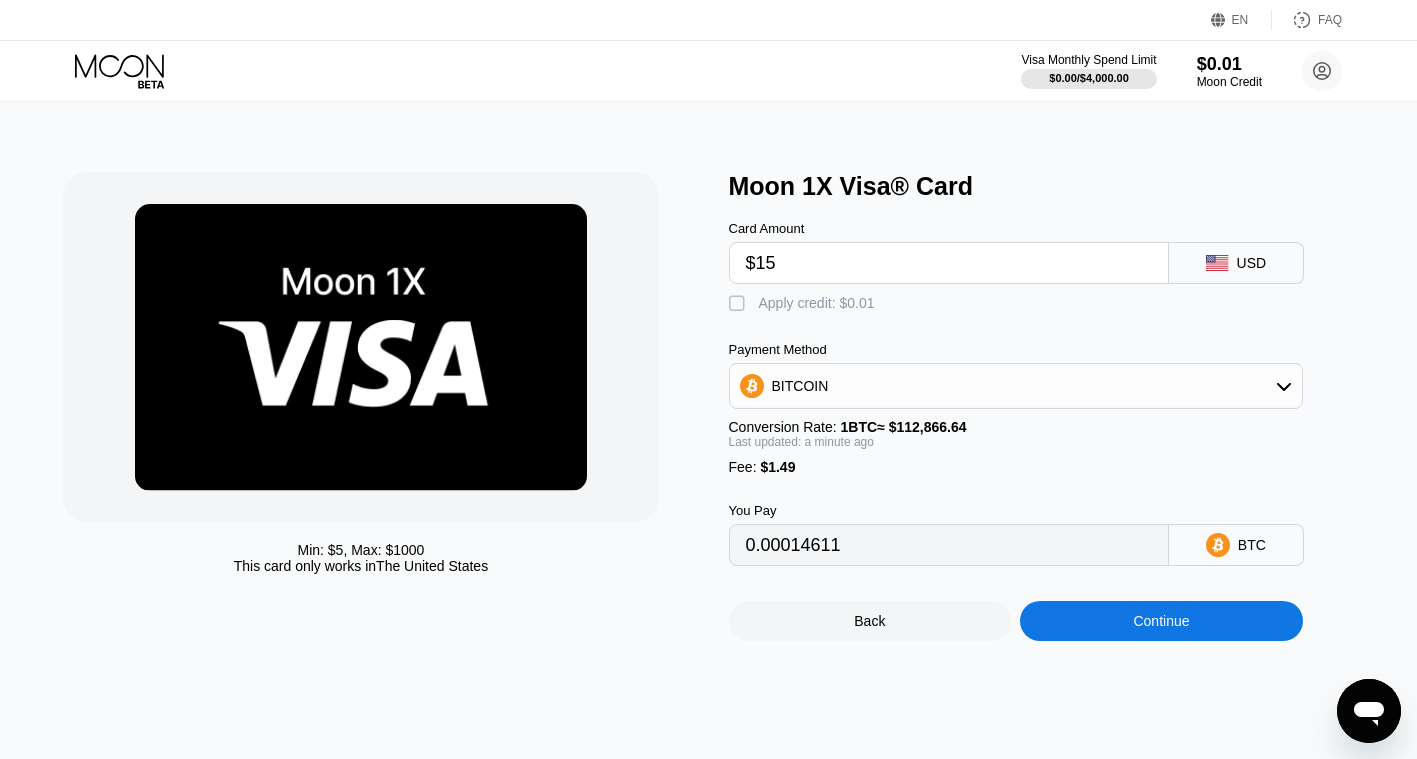 click on "Continue" at bounding box center [1161, 621] 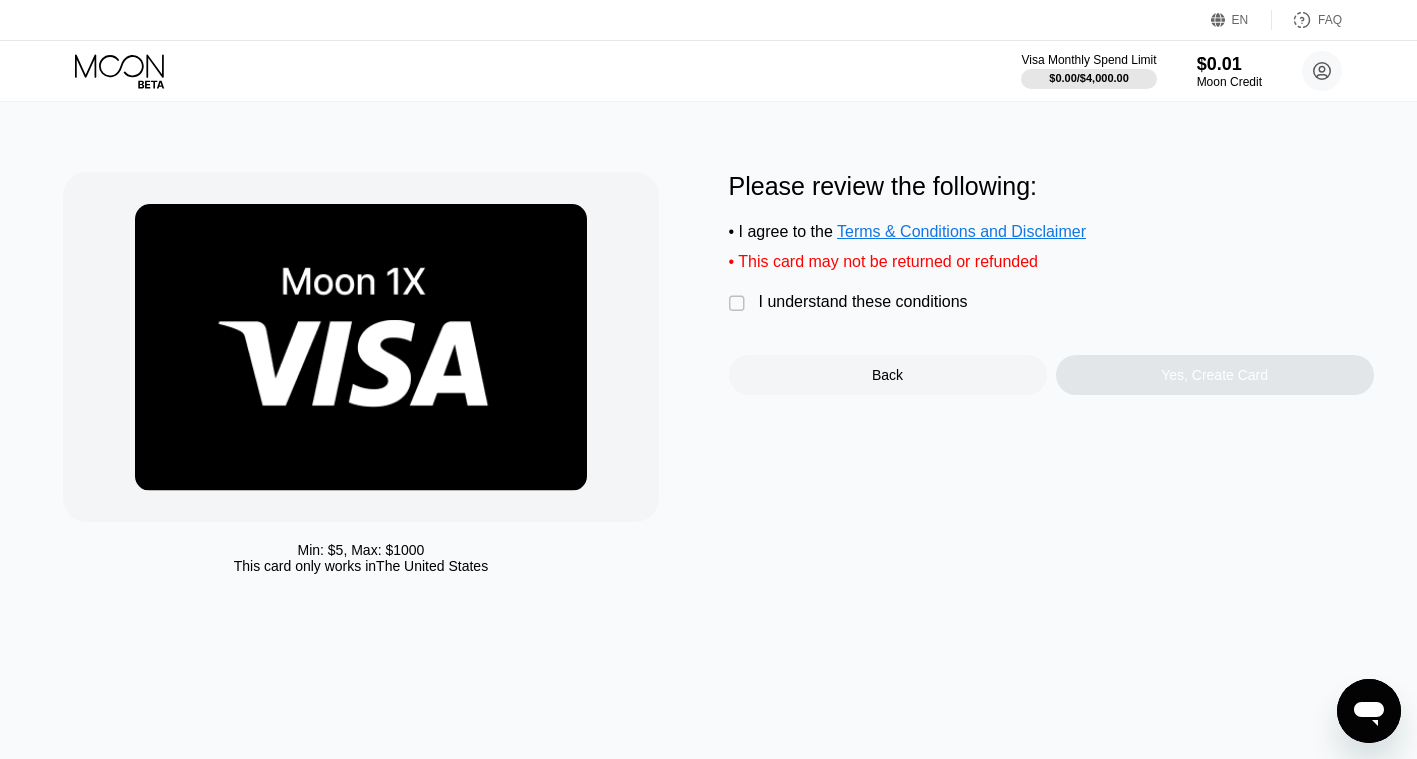 click on "" at bounding box center (739, 304) 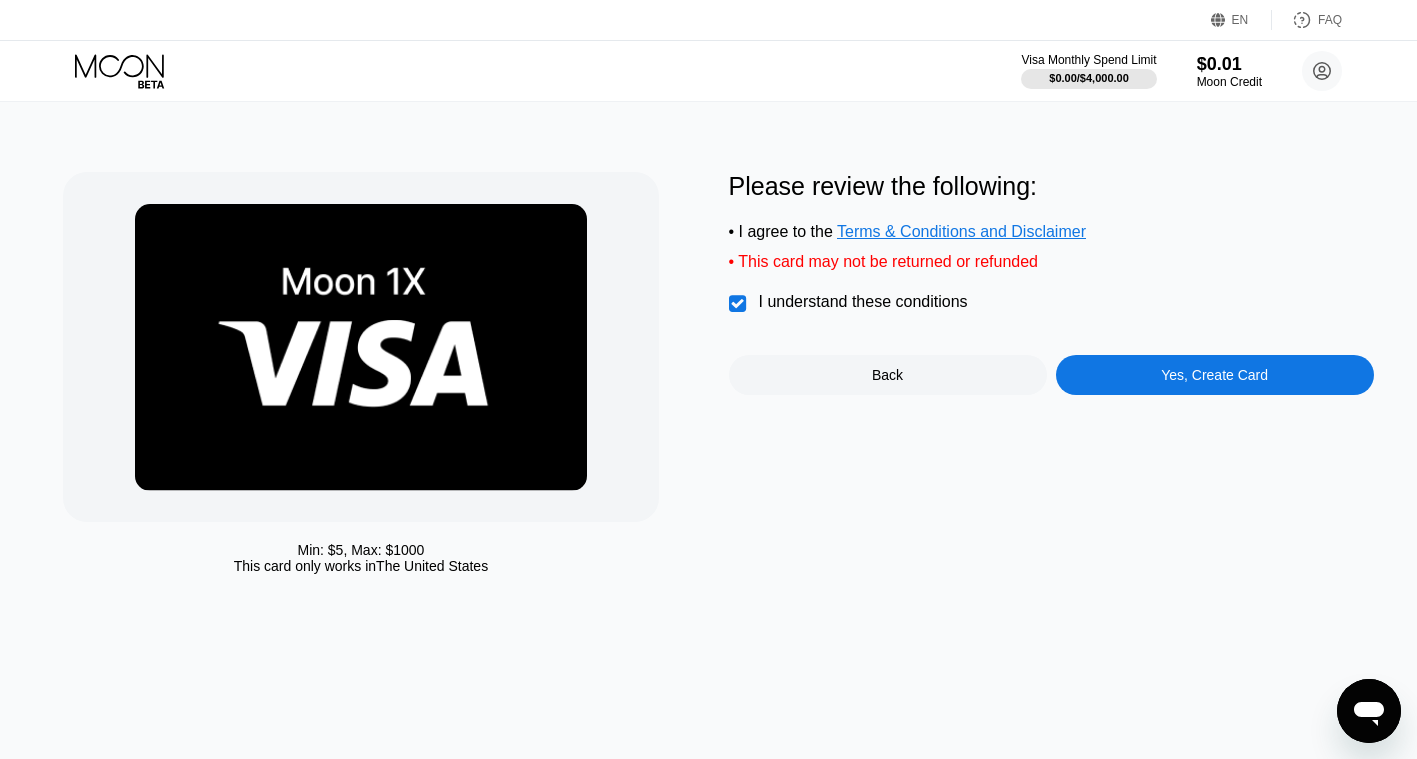 click on "Yes, Create Card" at bounding box center (1215, 375) 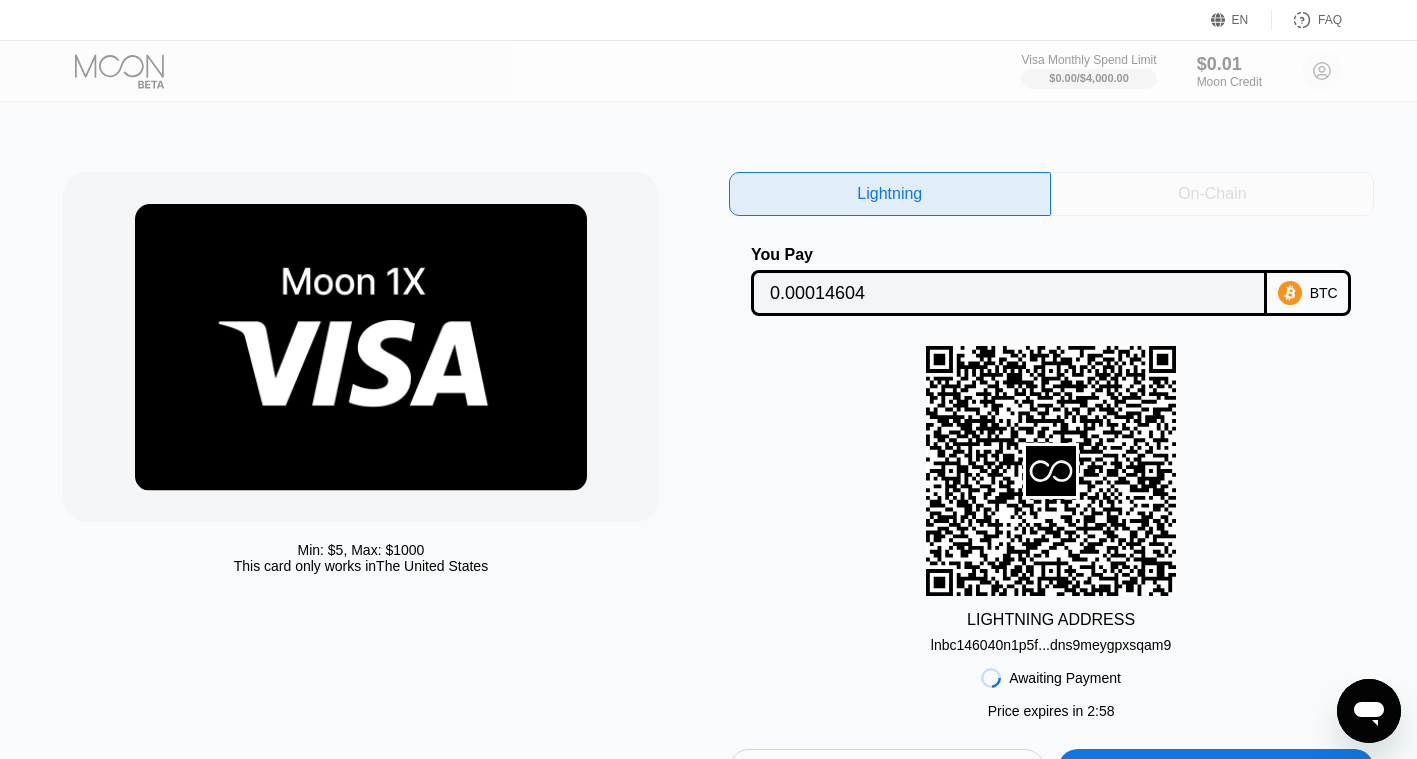 click on "On-Chain" at bounding box center (1212, 194) 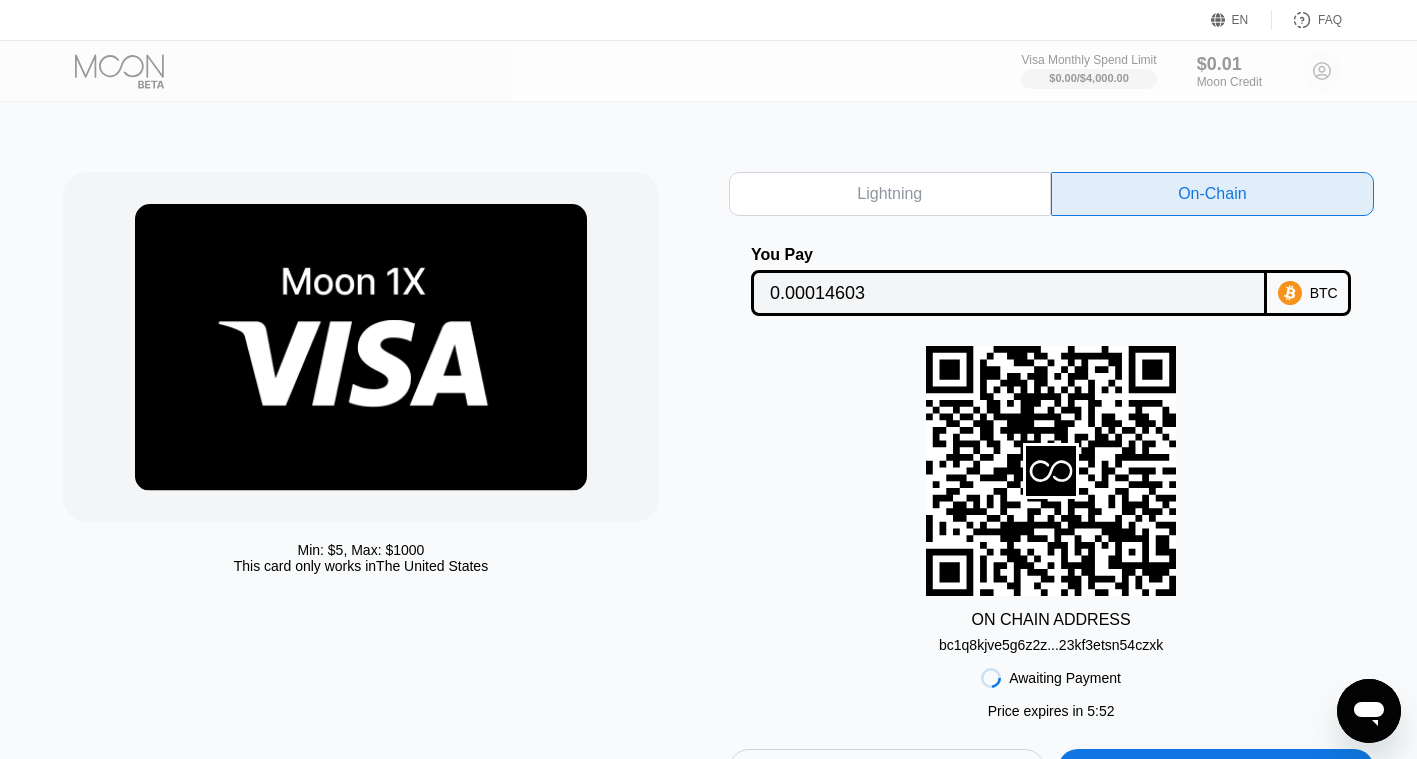click on "bc1q8kjve5g6z2z...23kf3etsn54czxk" at bounding box center (1051, 645) 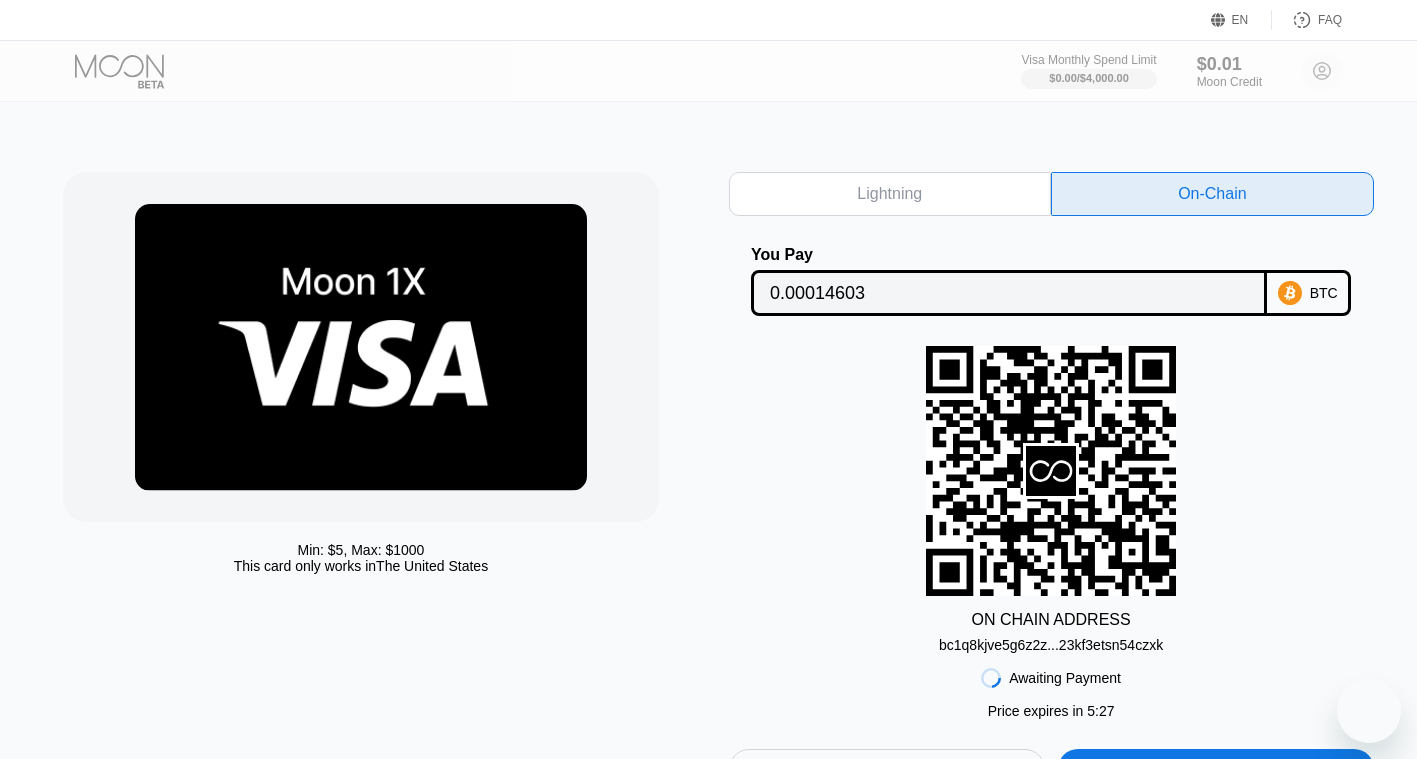 scroll, scrollTop: 0, scrollLeft: 0, axis: both 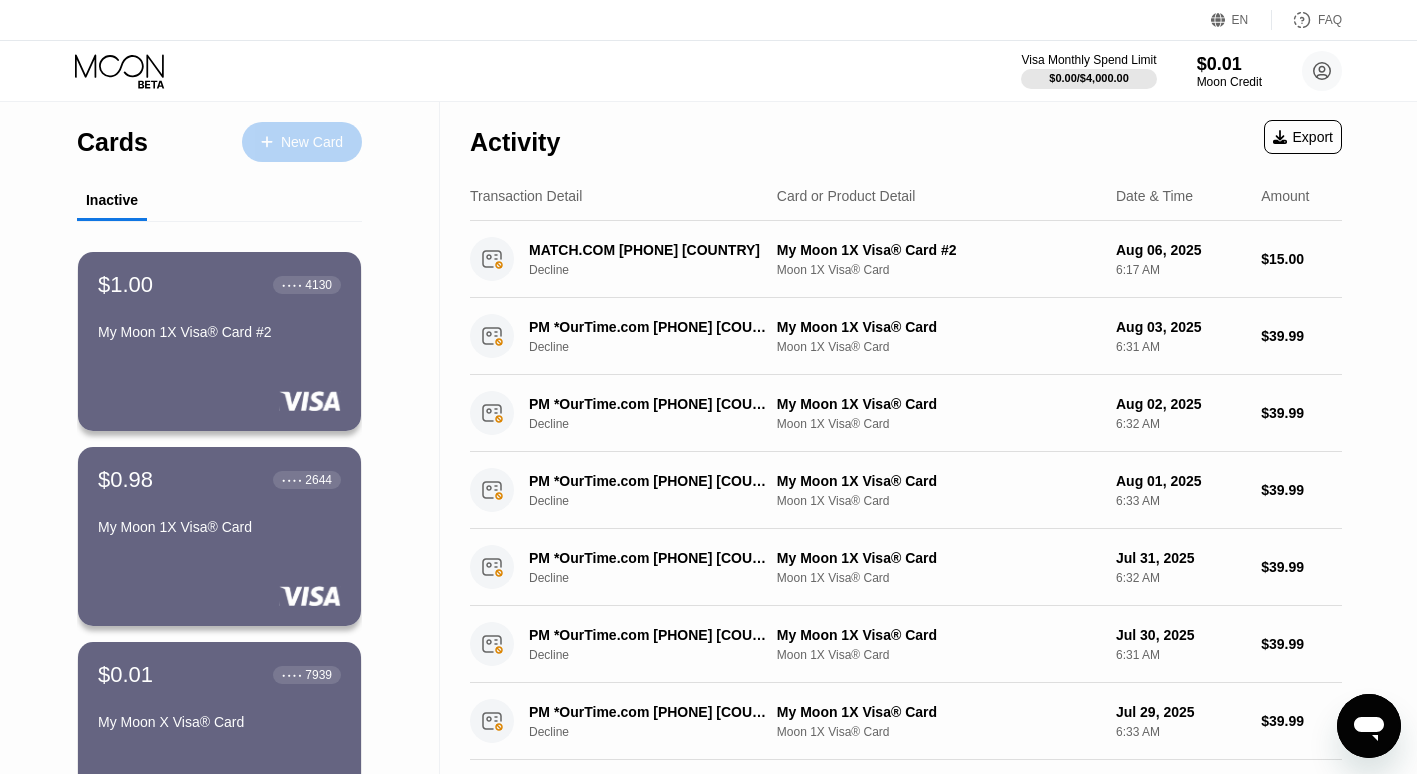click on "New Card" at bounding box center (312, 142) 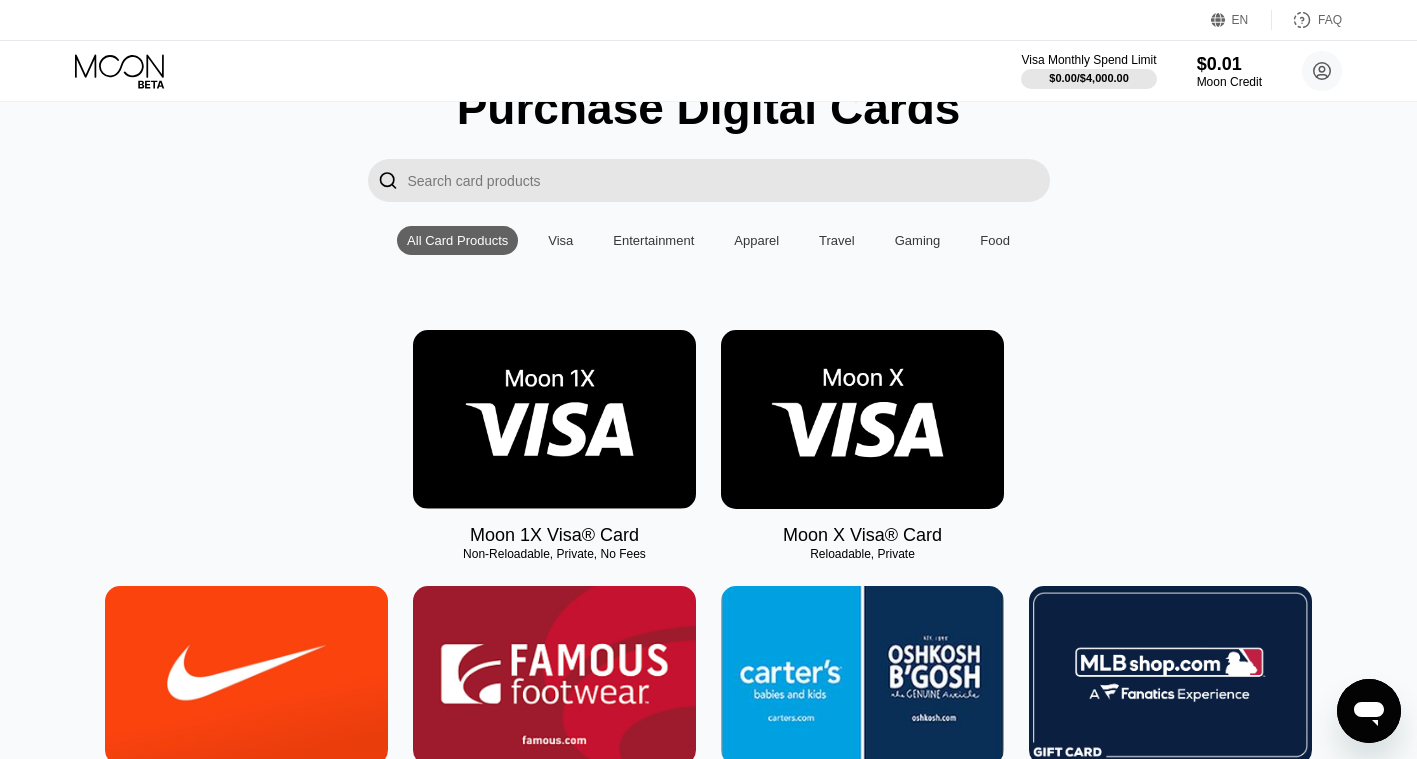 scroll, scrollTop: 61, scrollLeft: 0, axis: vertical 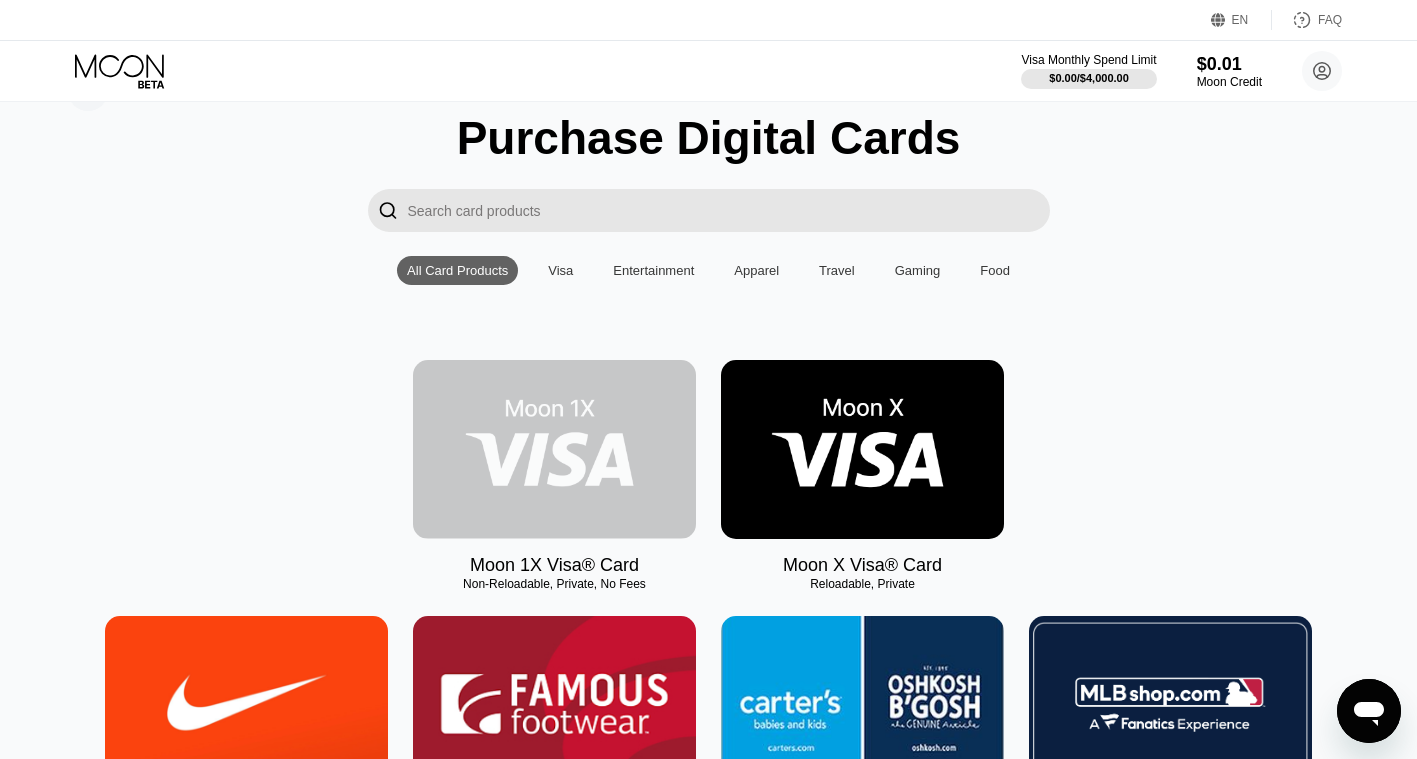 click at bounding box center [554, 449] 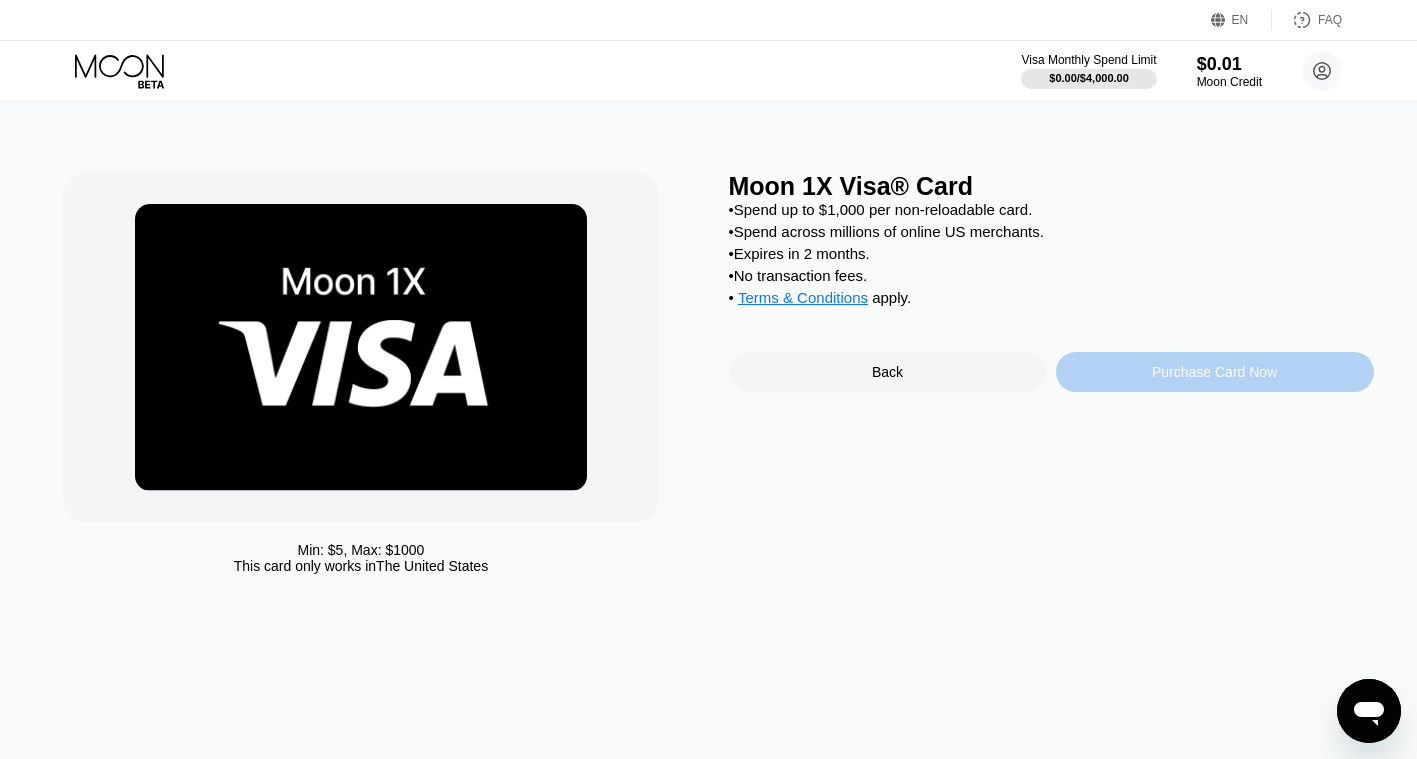 click on "Purchase Card Now" at bounding box center [1215, 372] 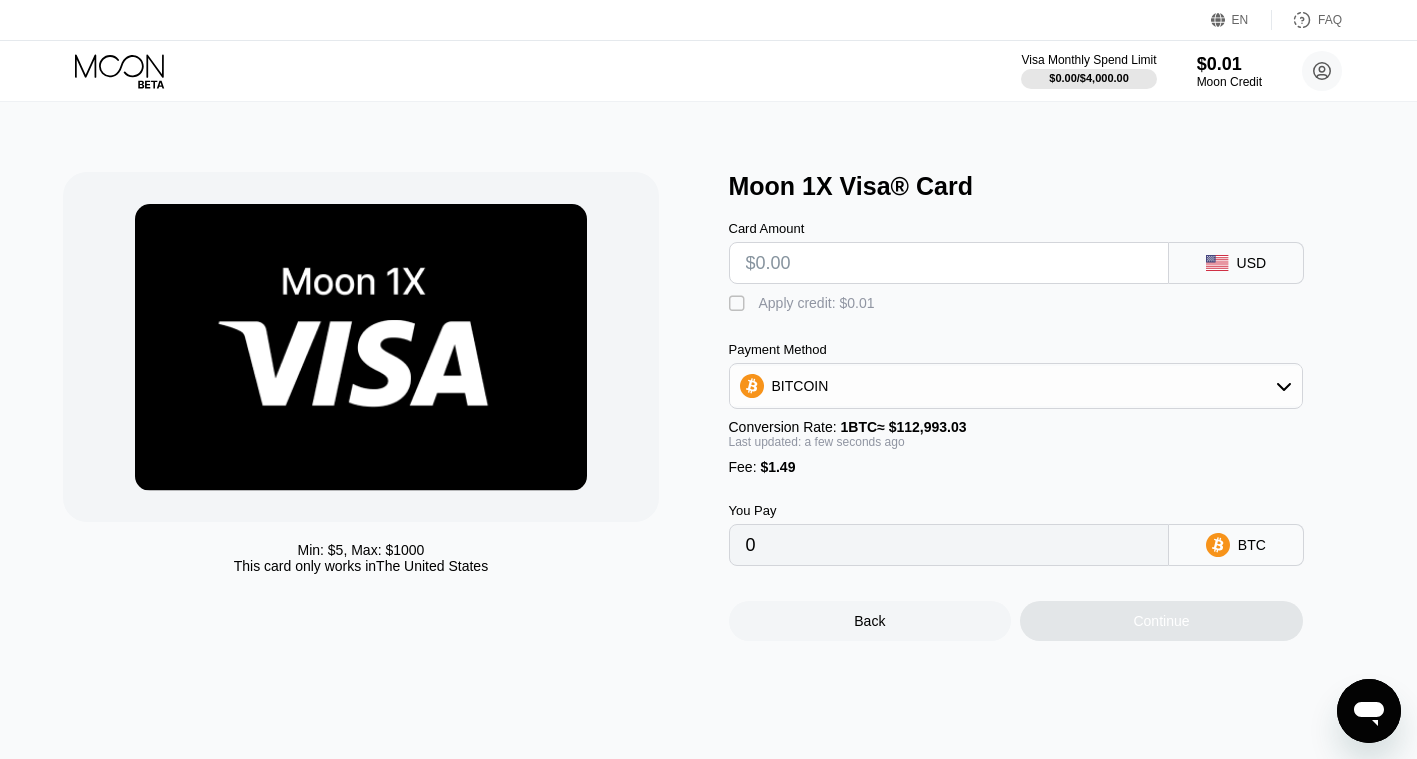 click at bounding box center [949, 263] 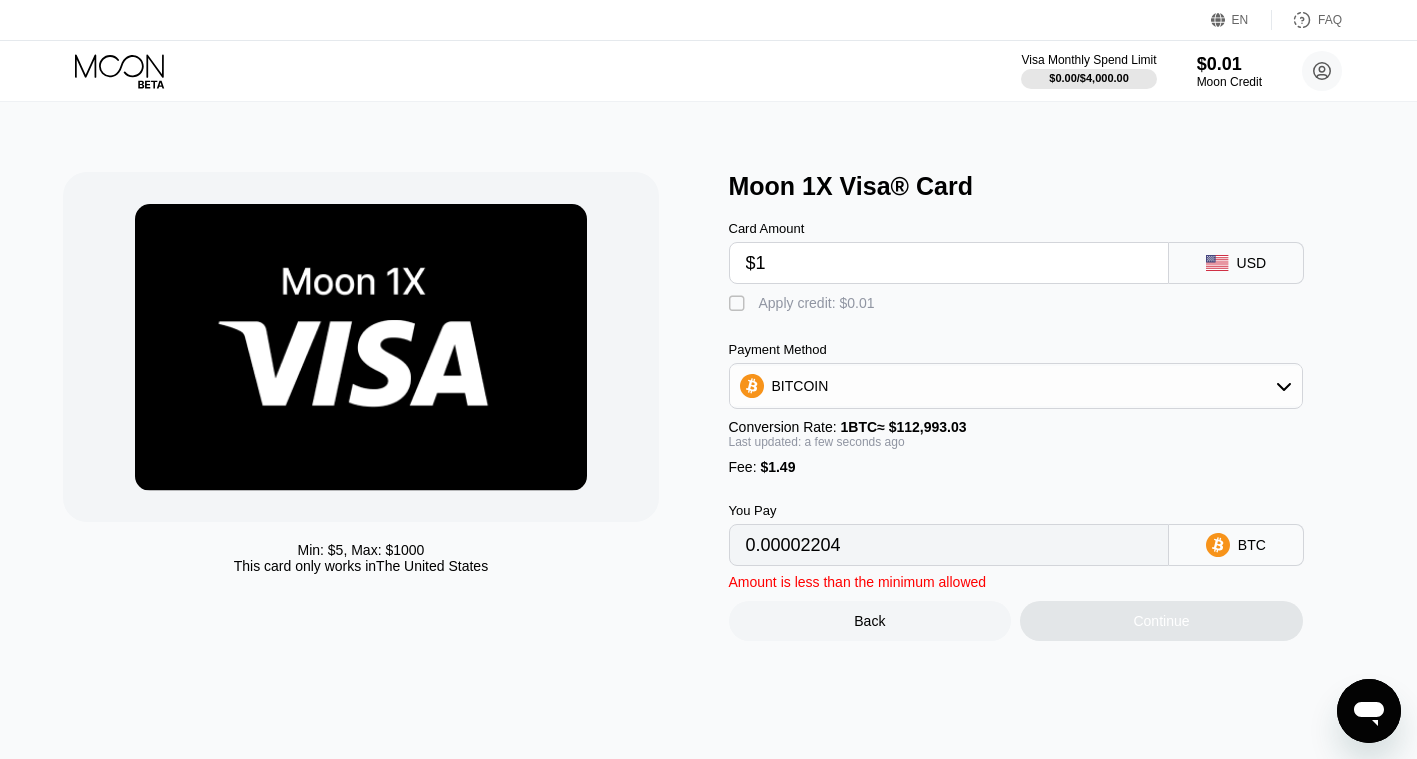 type on "0.00002204" 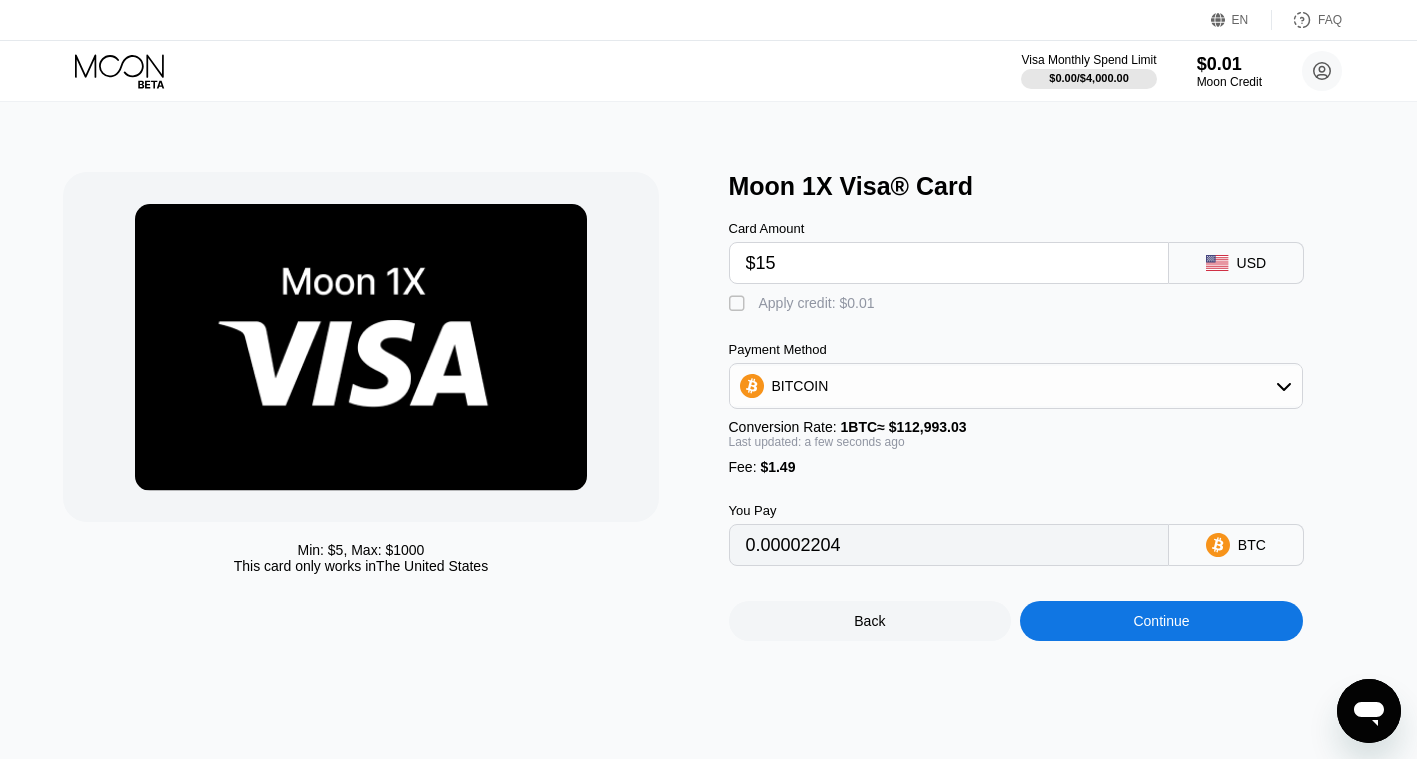 type on "0.00014594" 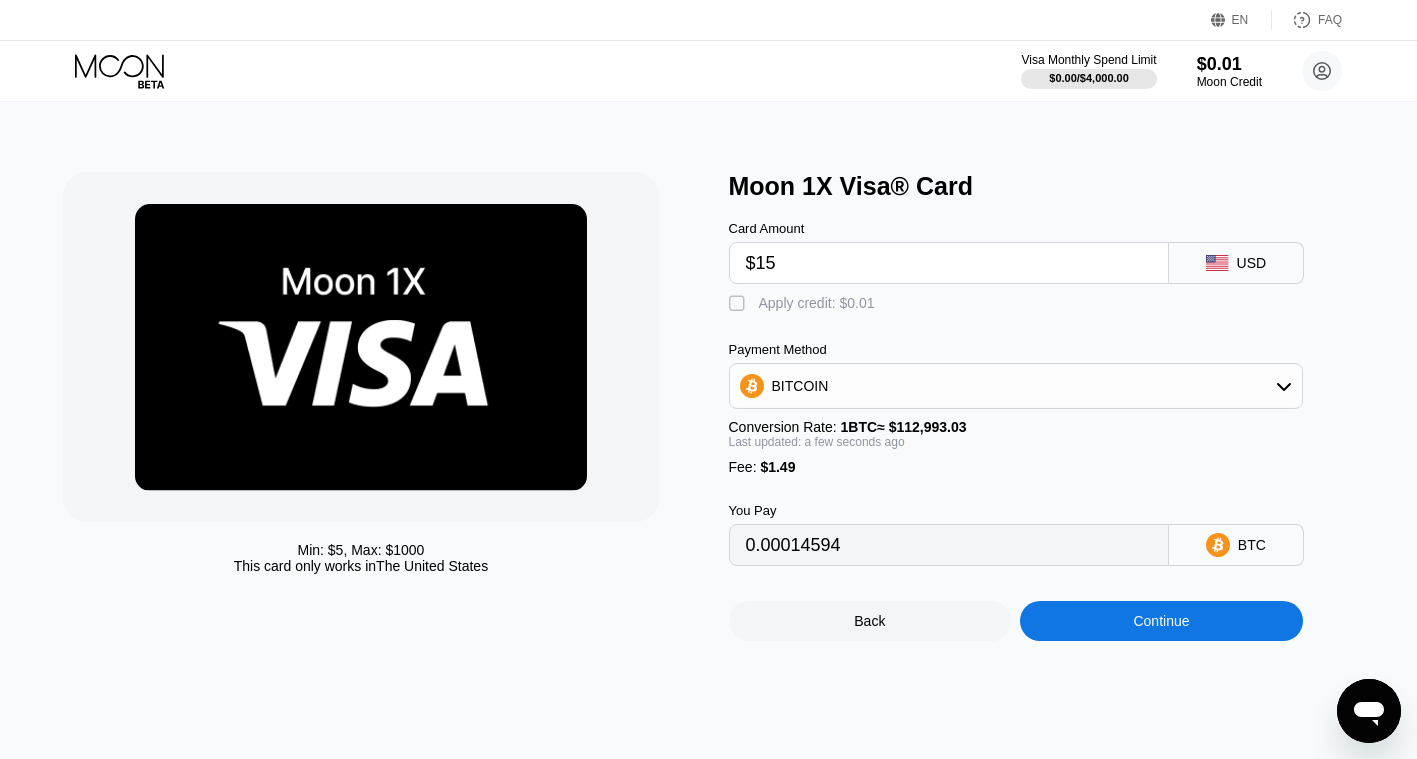 type on "$15" 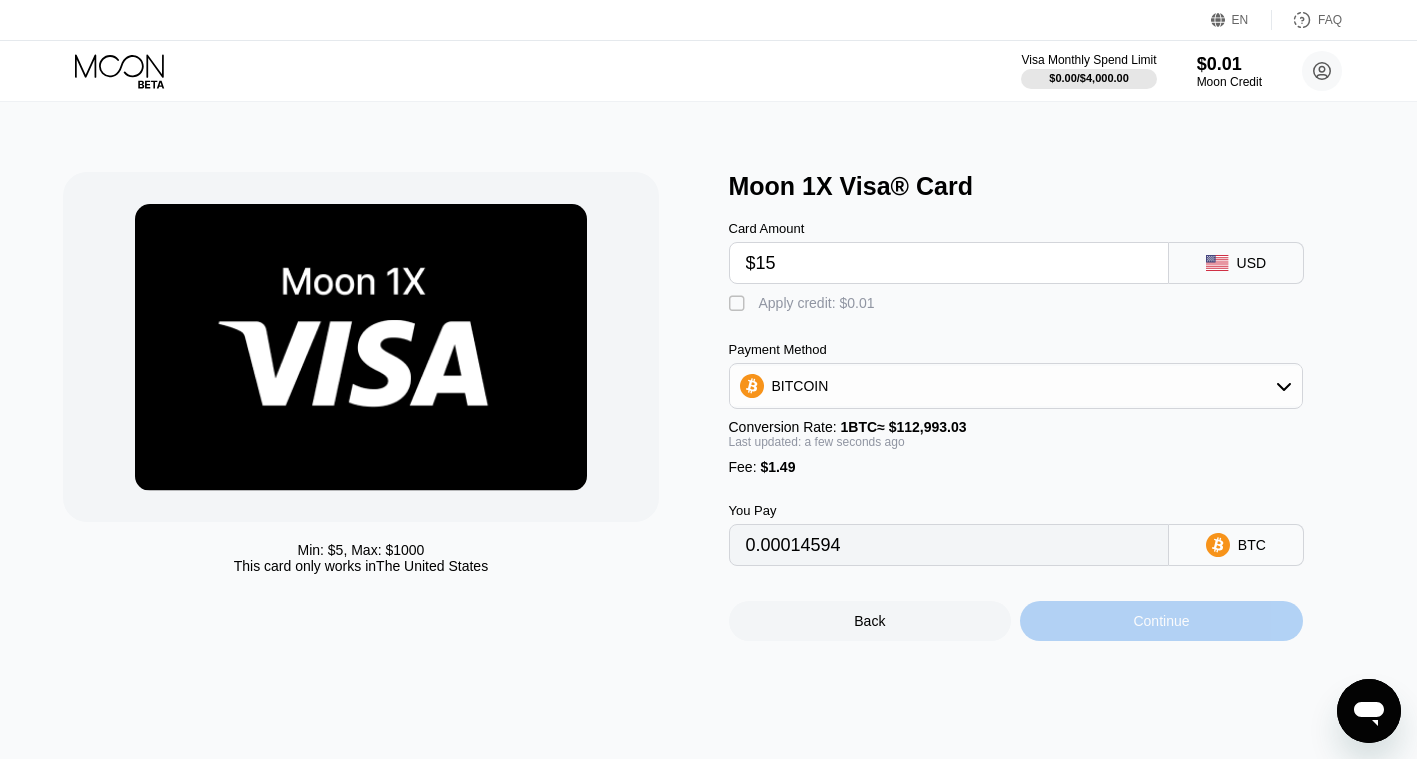 click on "Continue" at bounding box center (1161, 621) 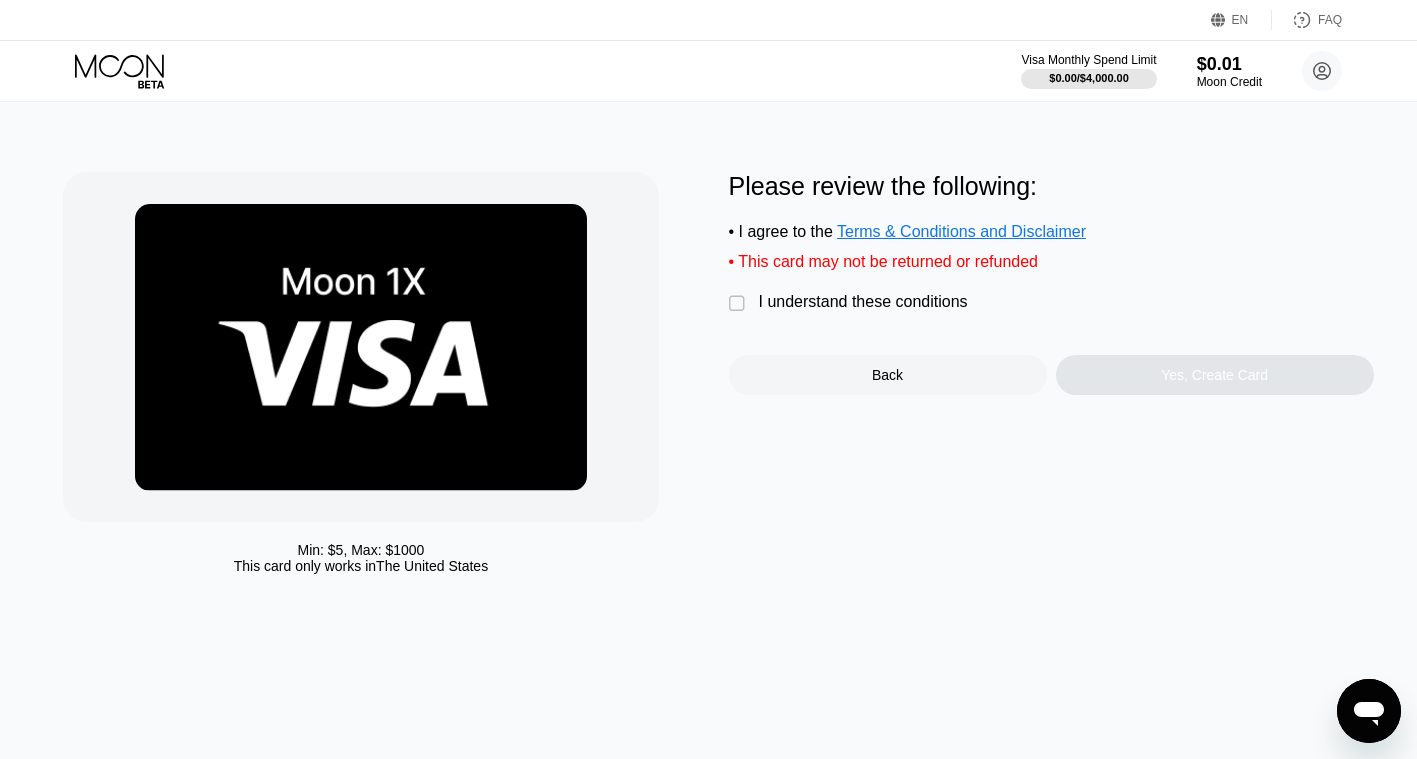 click on "" at bounding box center (739, 304) 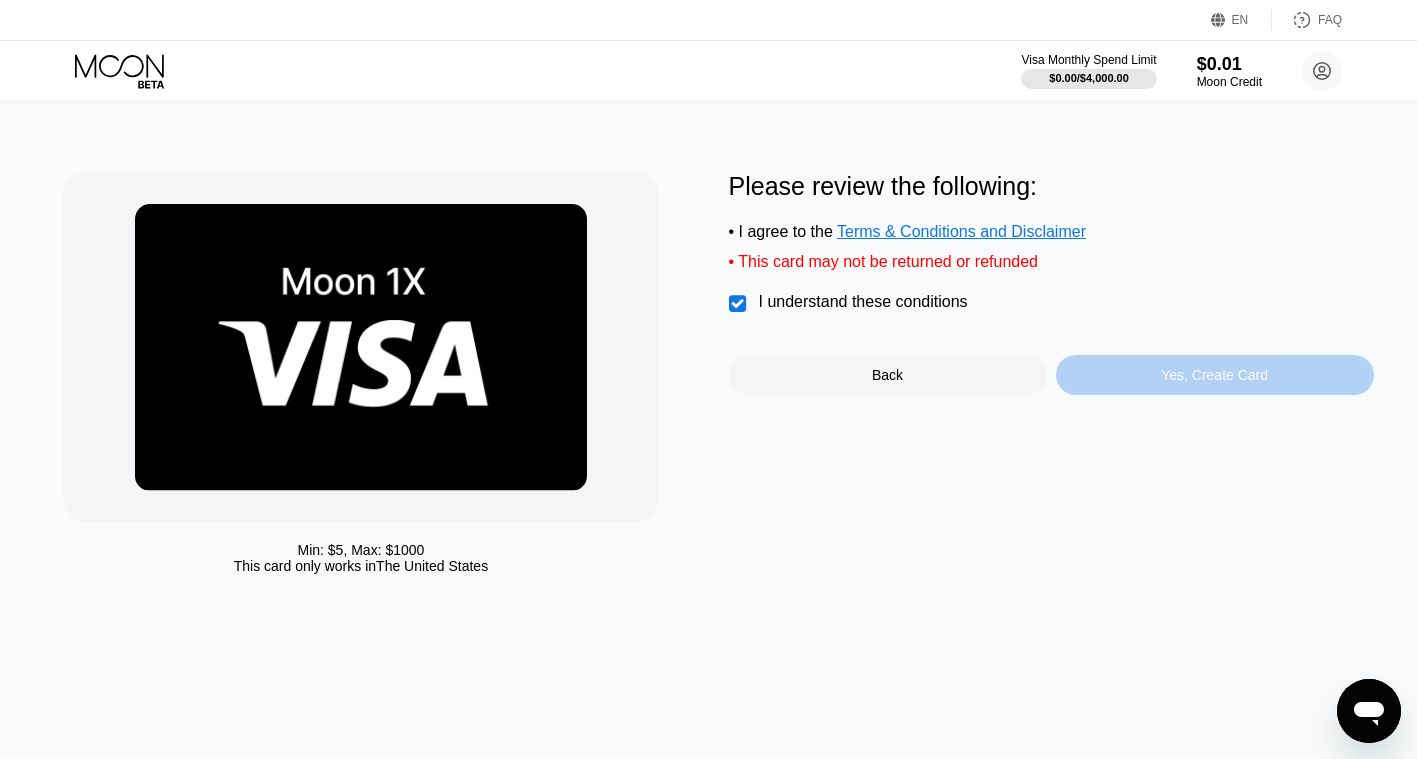 click on "Yes, Create Card" at bounding box center [1215, 375] 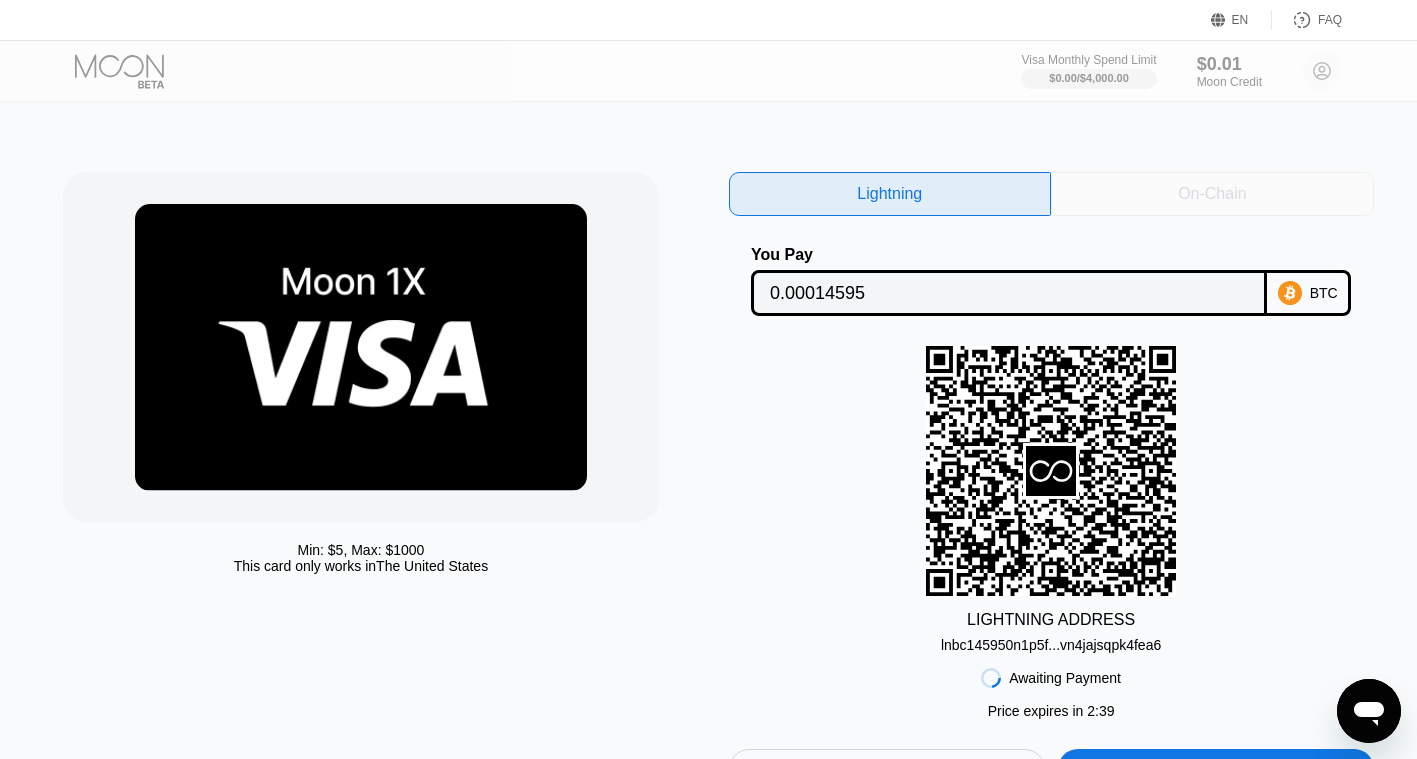 click on "On-Chain" at bounding box center (1212, 194) 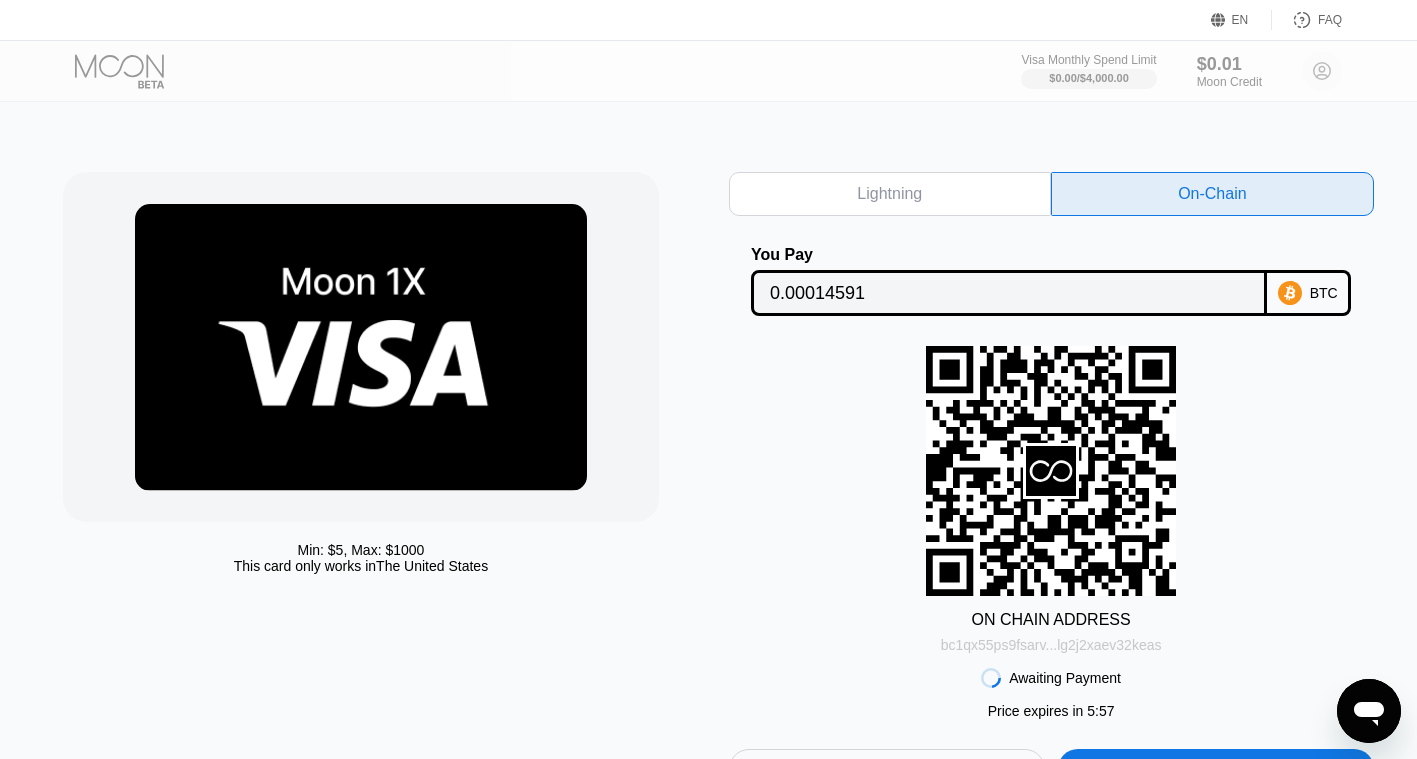 click on "bc1qx55ps9fsarv...lg2j2xaev32keas" at bounding box center (1051, 645) 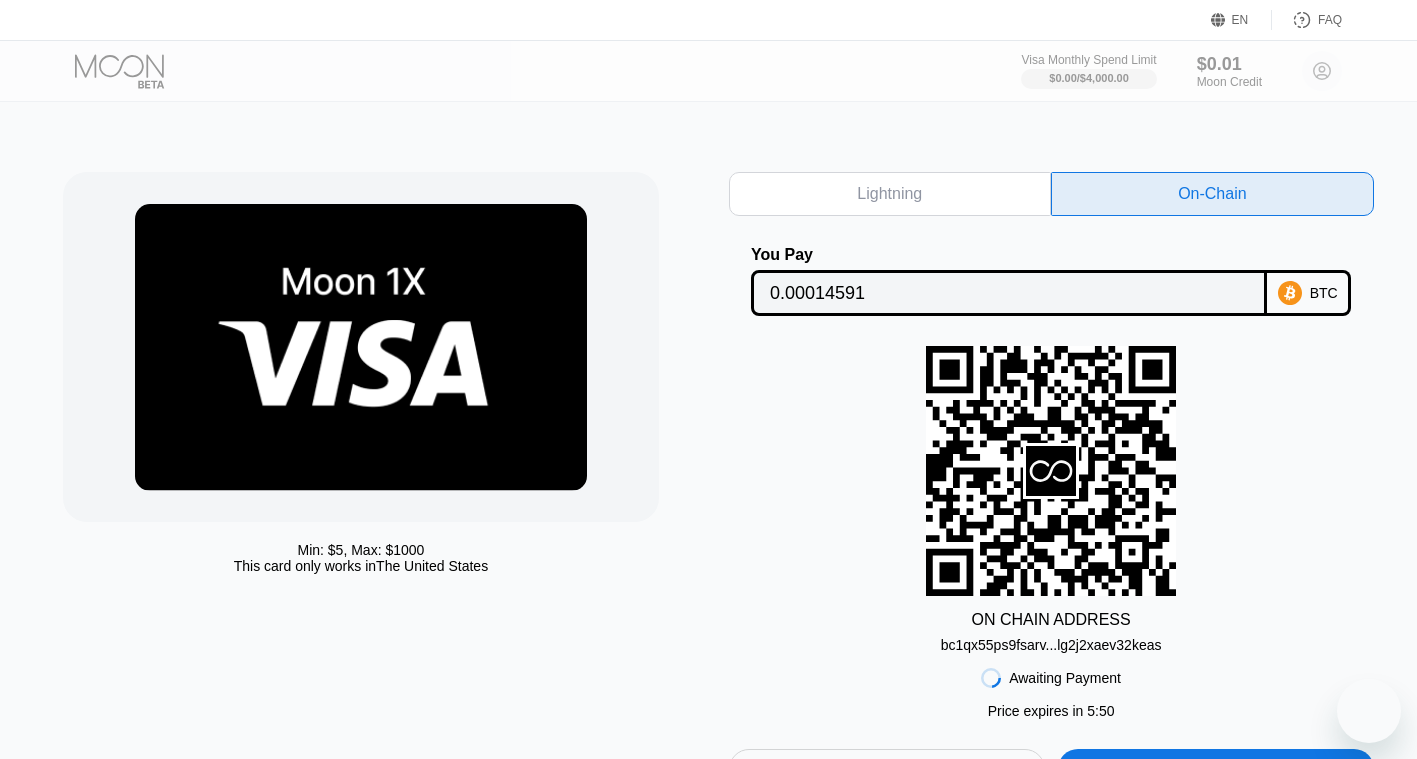 scroll, scrollTop: 0, scrollLeft: 0, axis: both 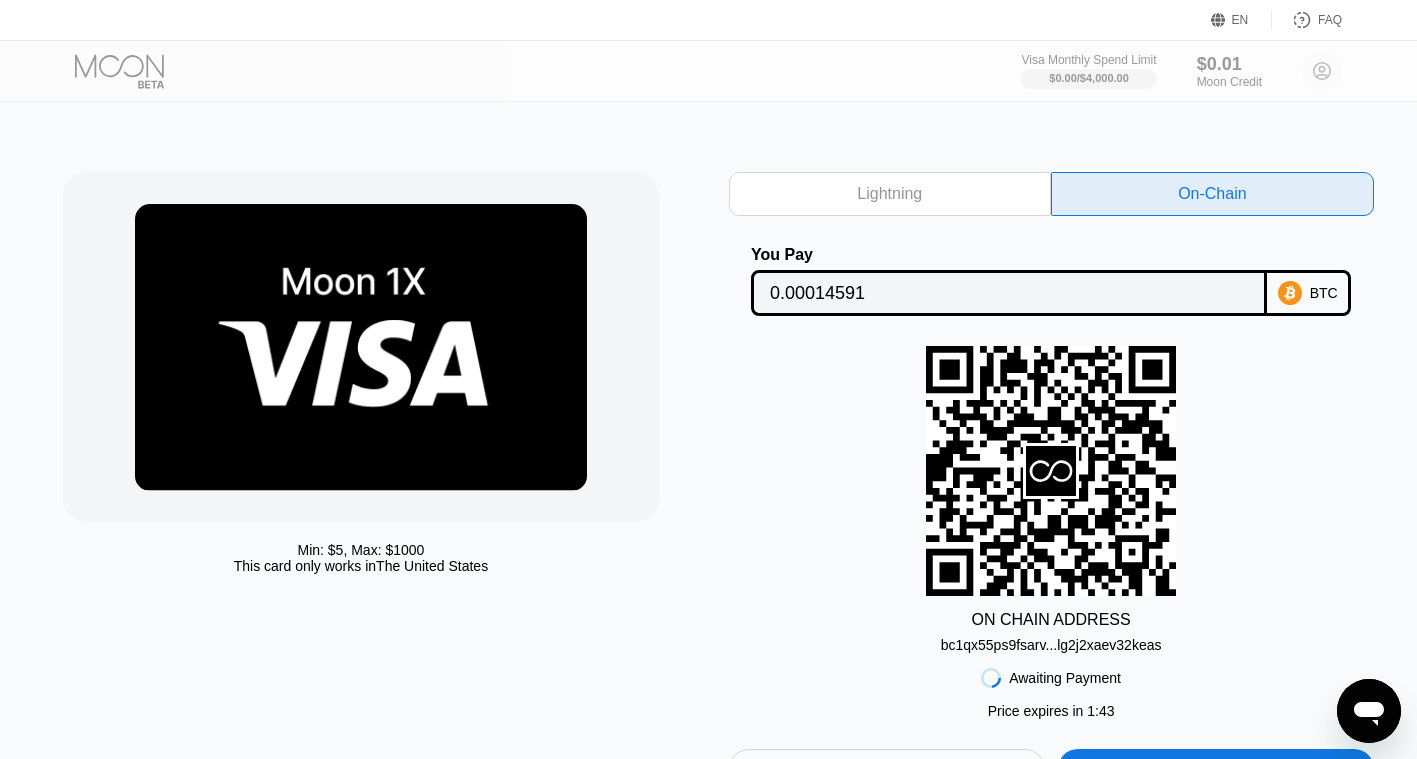click at bounding box center [136, 71] 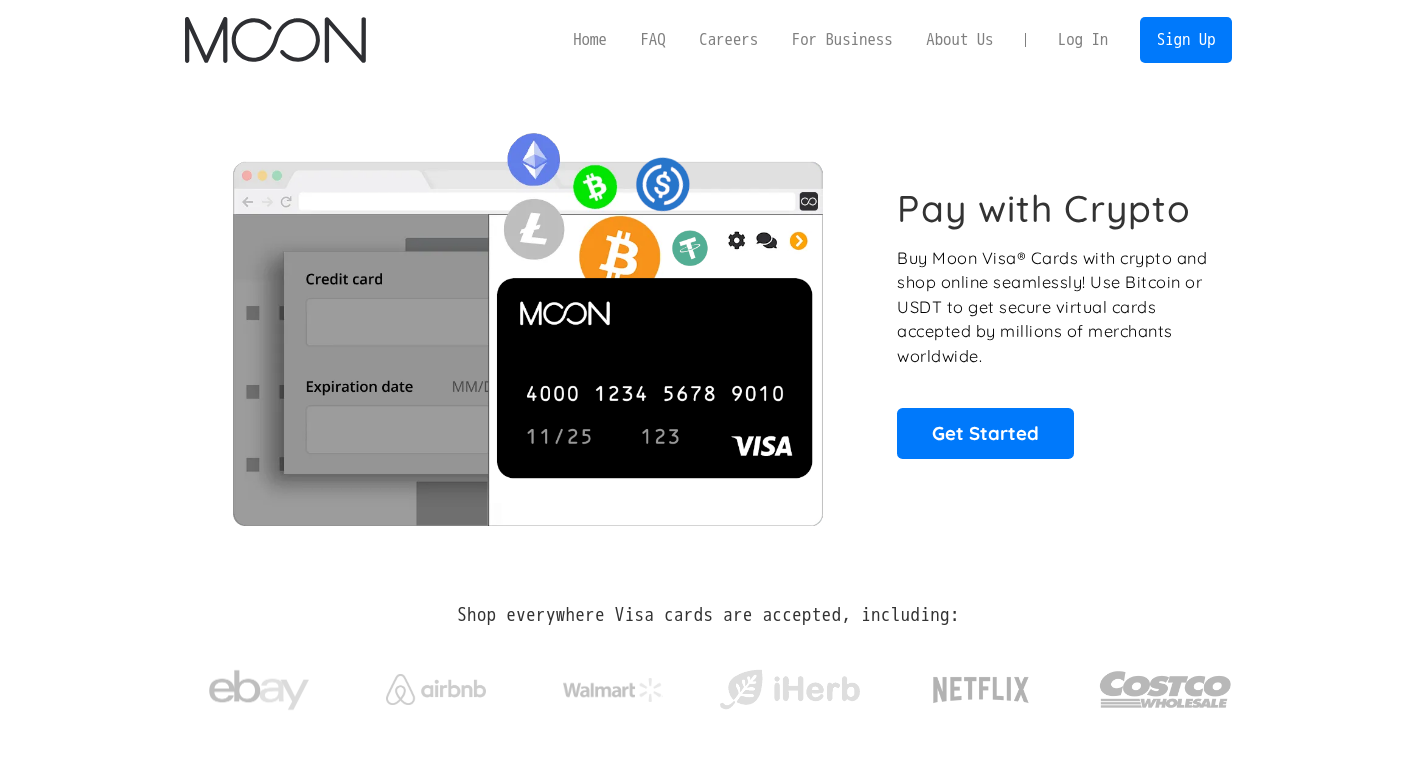 scroll, scrollTop: 0, scrollLeft: 0, axis: both 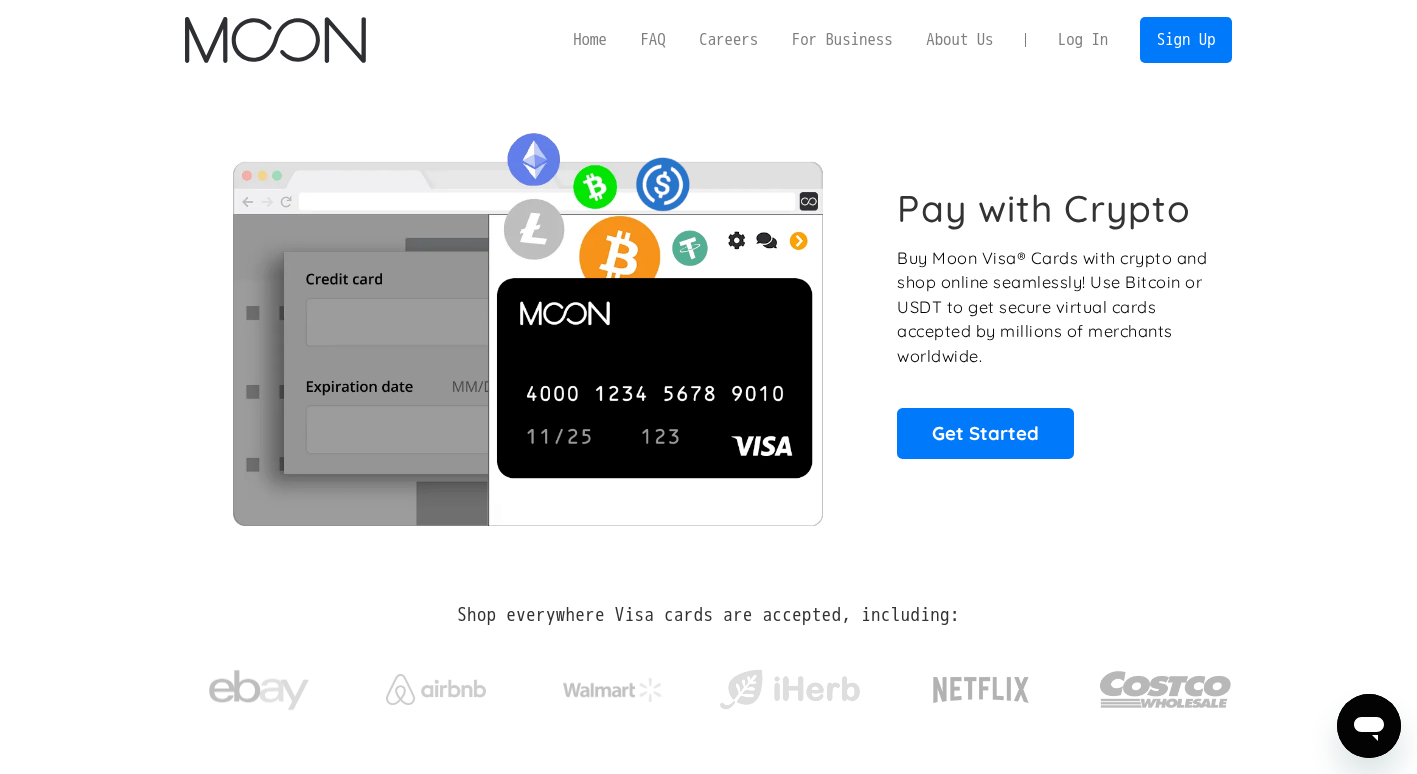 click on "Log In" at bounding box center (1083, 40) 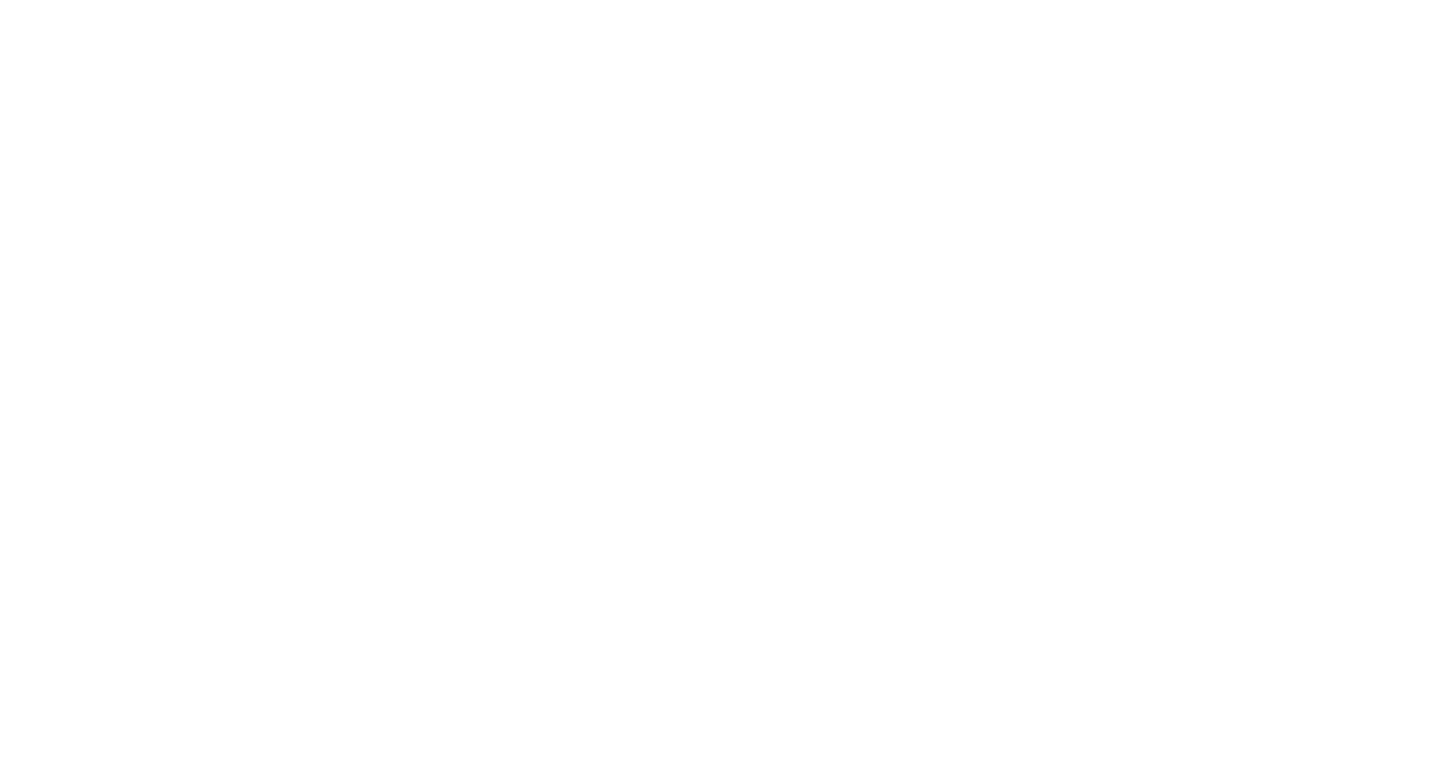 scroll, scrollTop: 0, scrollLeft: 0, axis: both 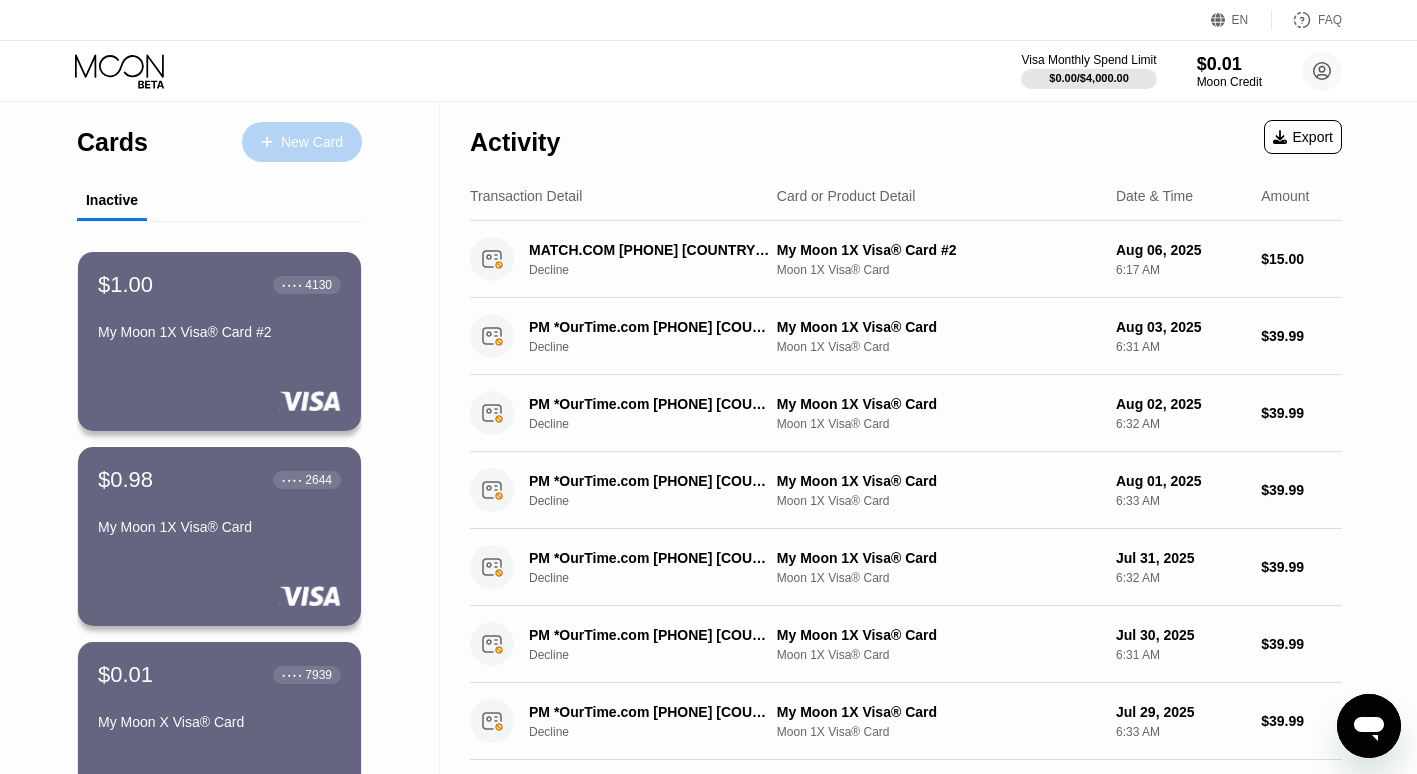 click at bounding box center (277, 142) 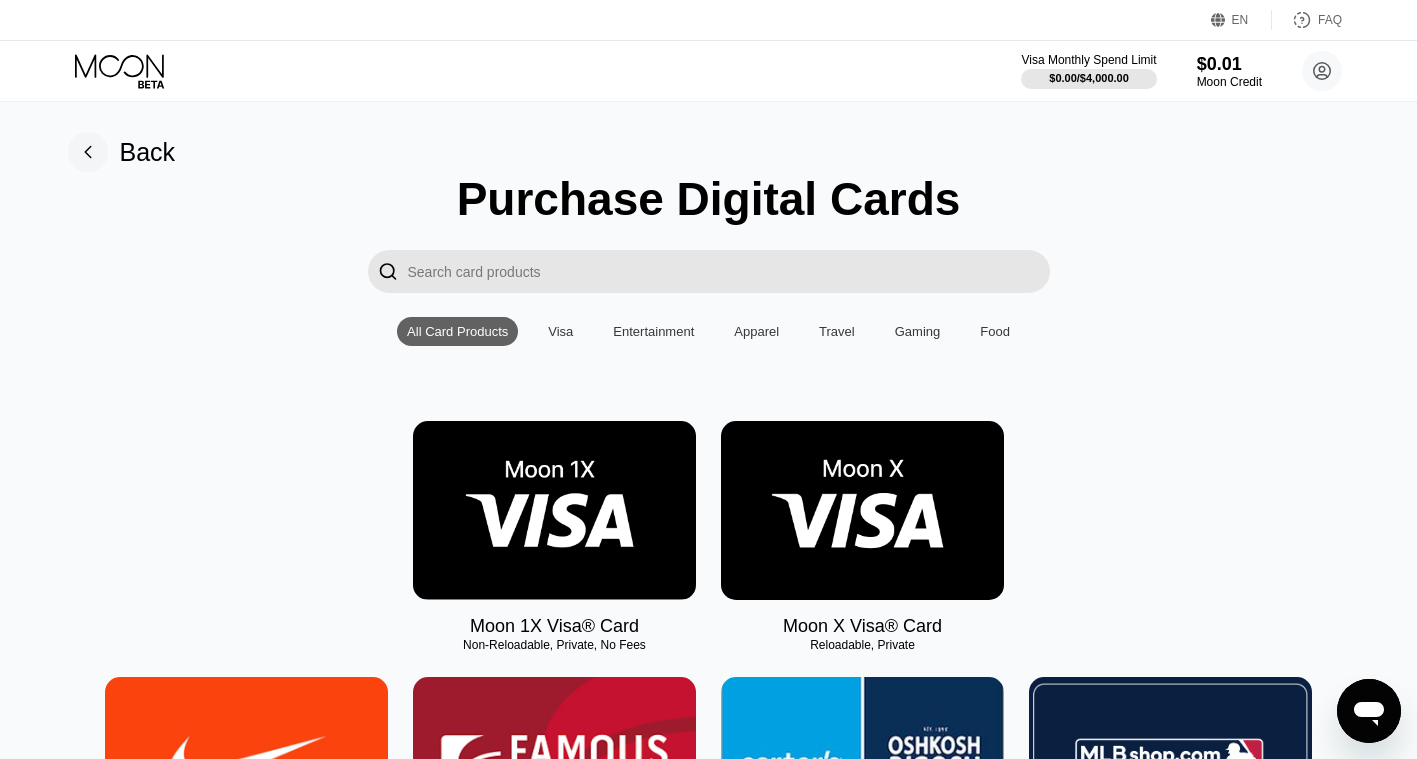 click at bounding box center [554, 510] 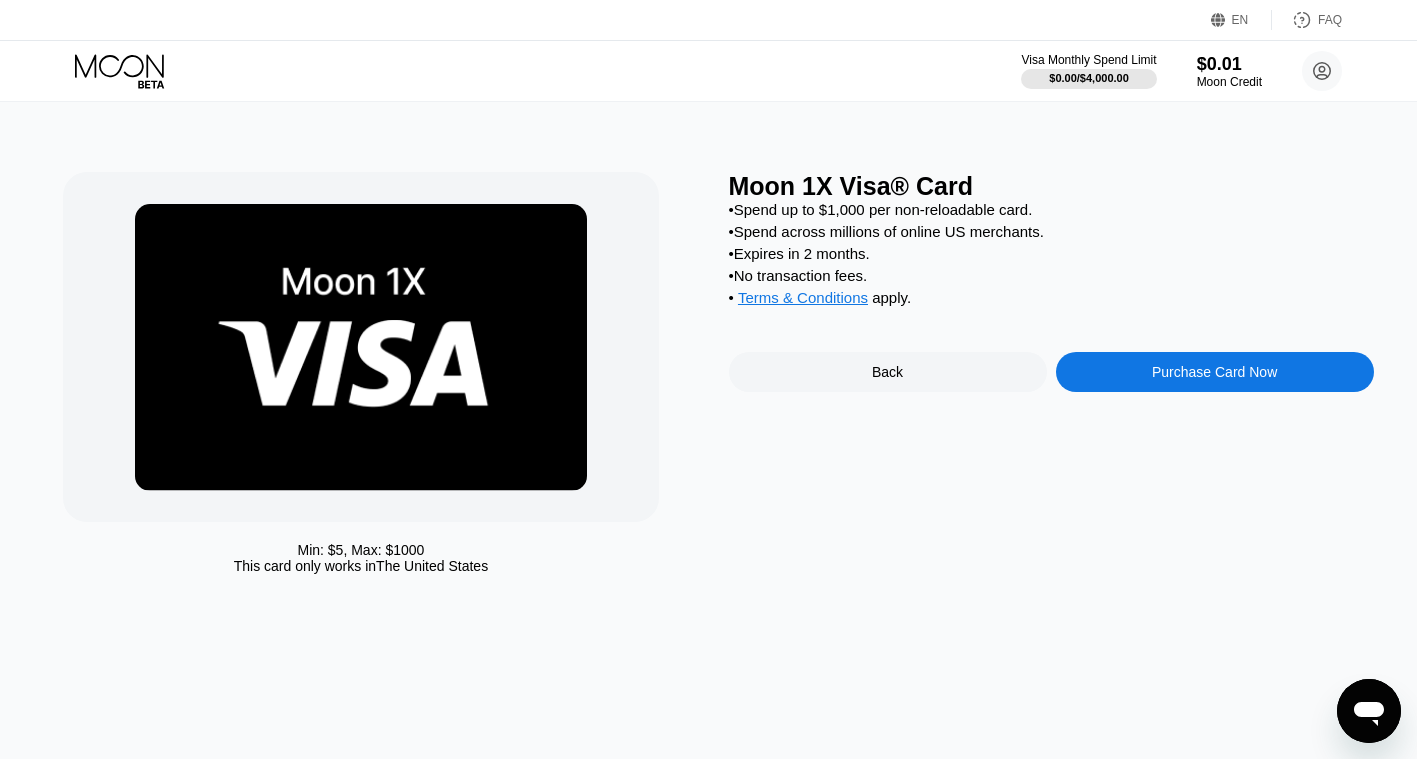 click on "Purchase Card Now" at bounding box center [1215, 372] 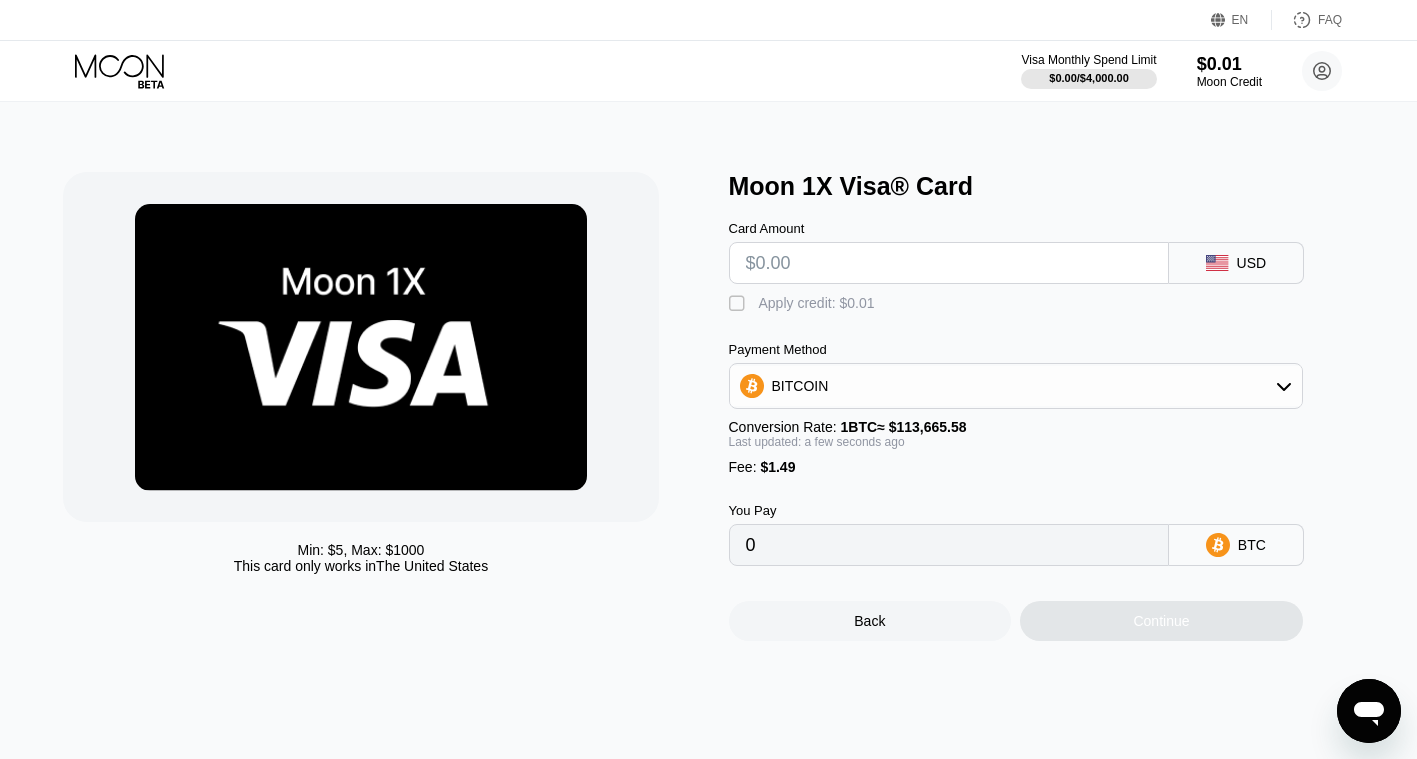 click at bounding box center (949, 263) 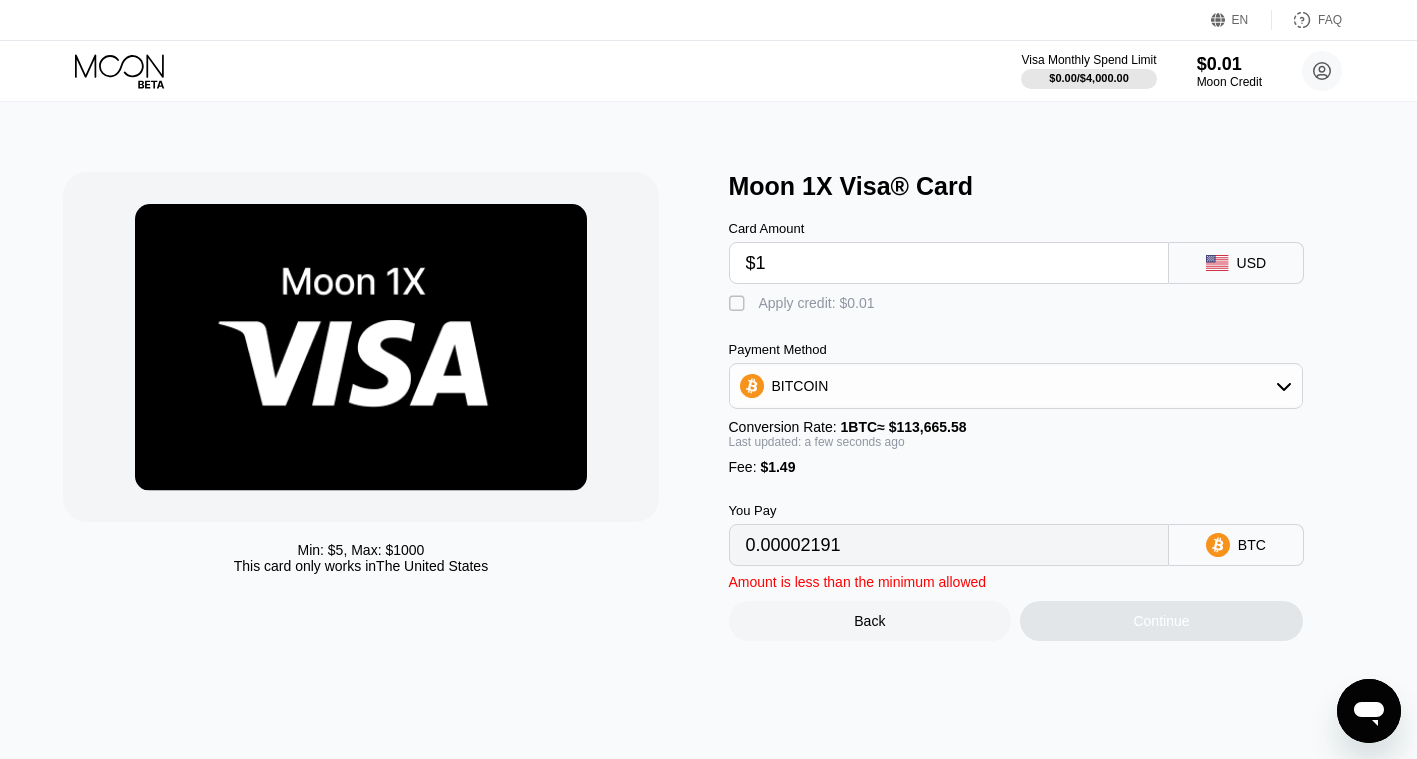 type on "0.00002191" 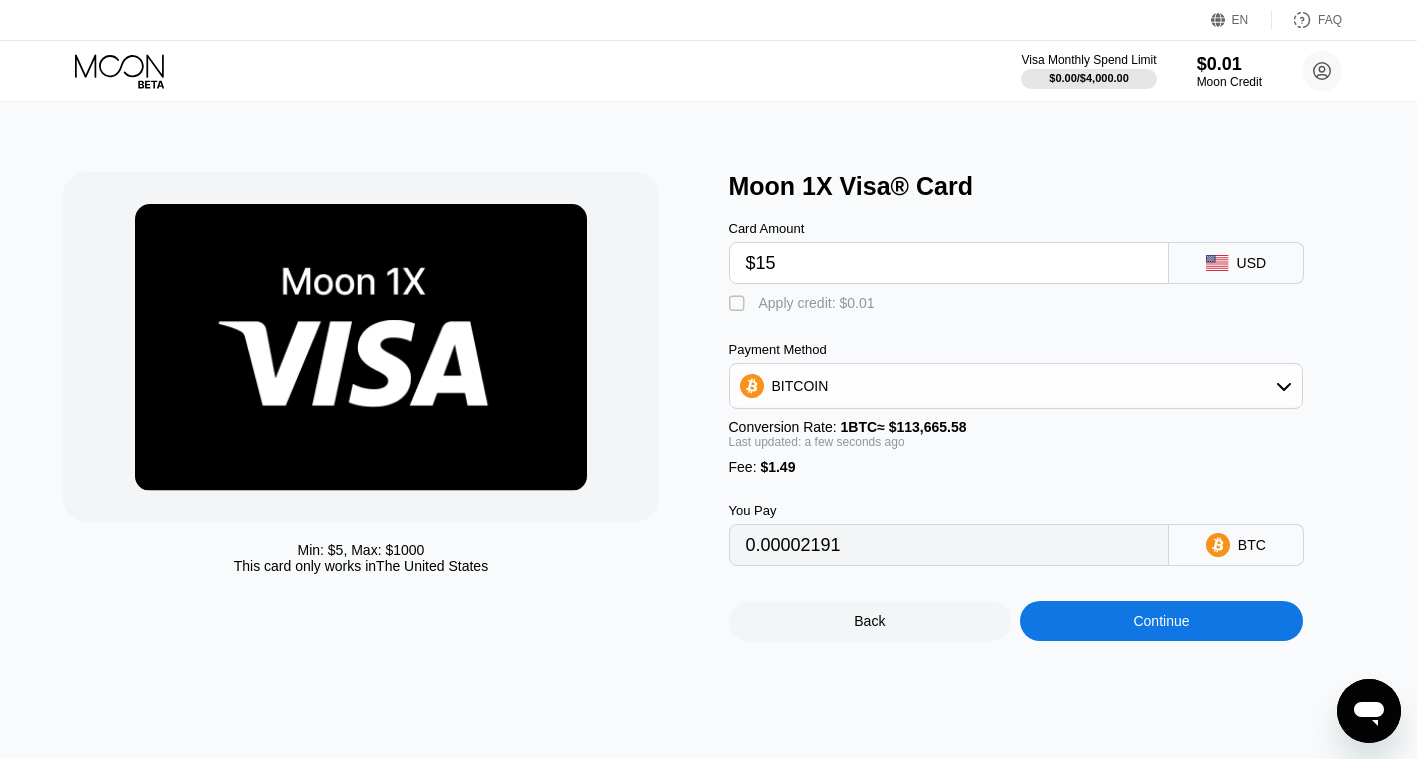 type on "0.00014508" 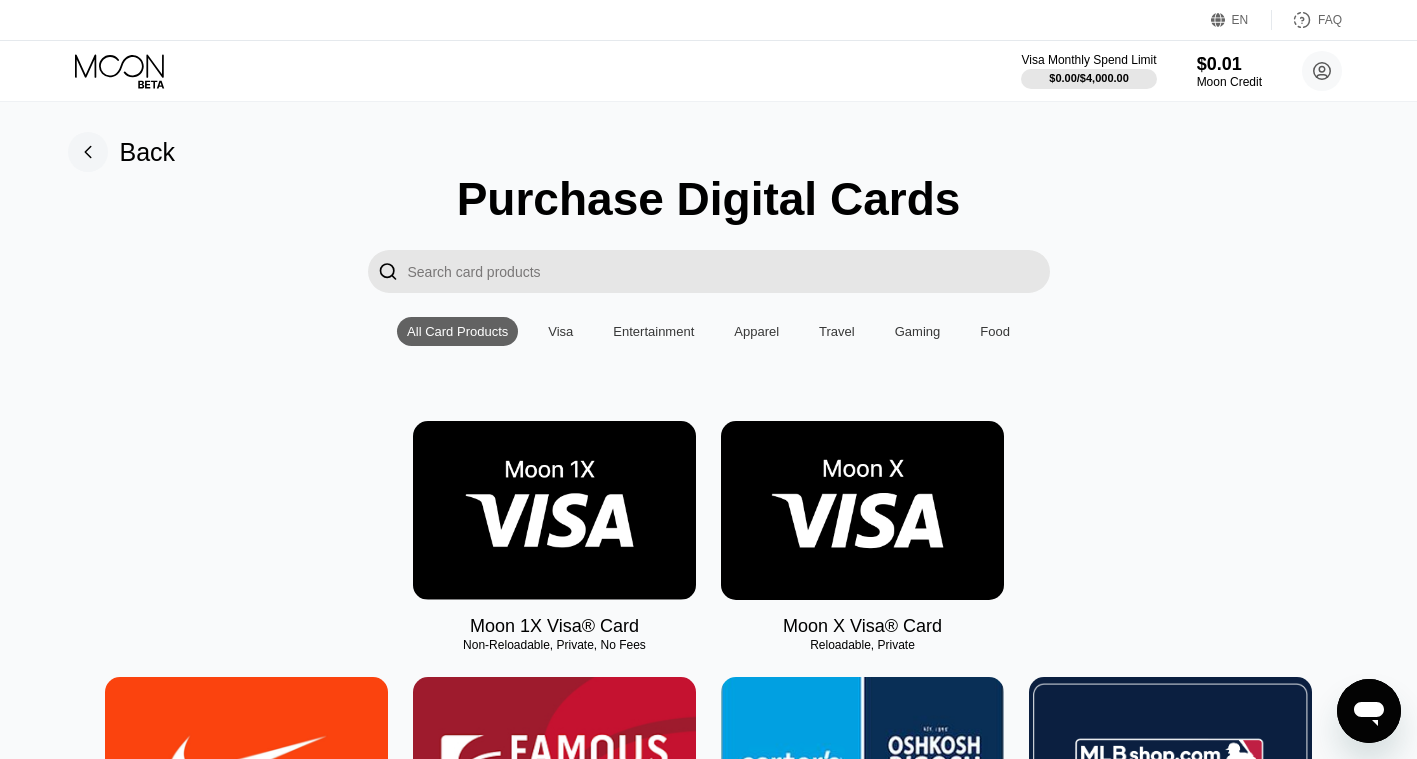 click at bounding box center [554, 510] 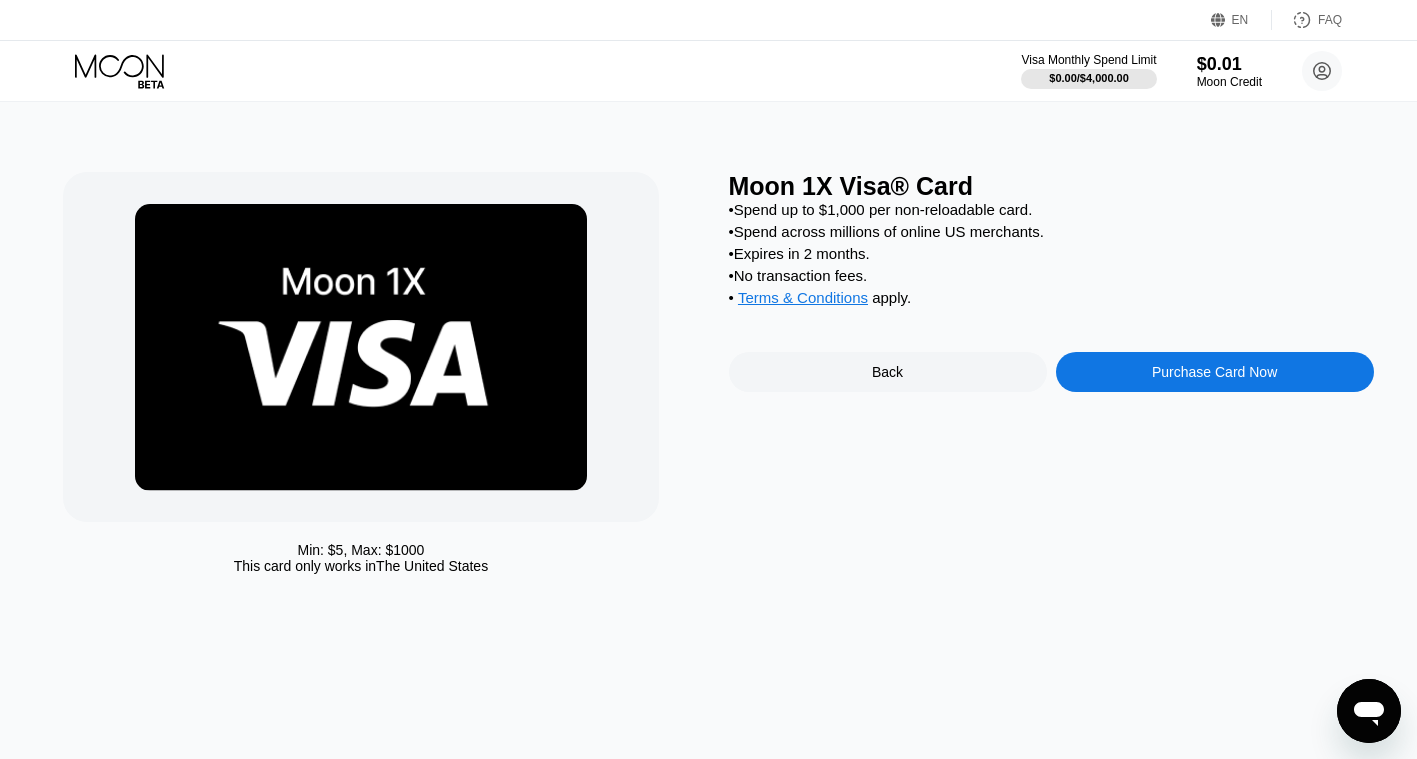 click on "Purchase Card Now" at bounding box center (1215, 372) 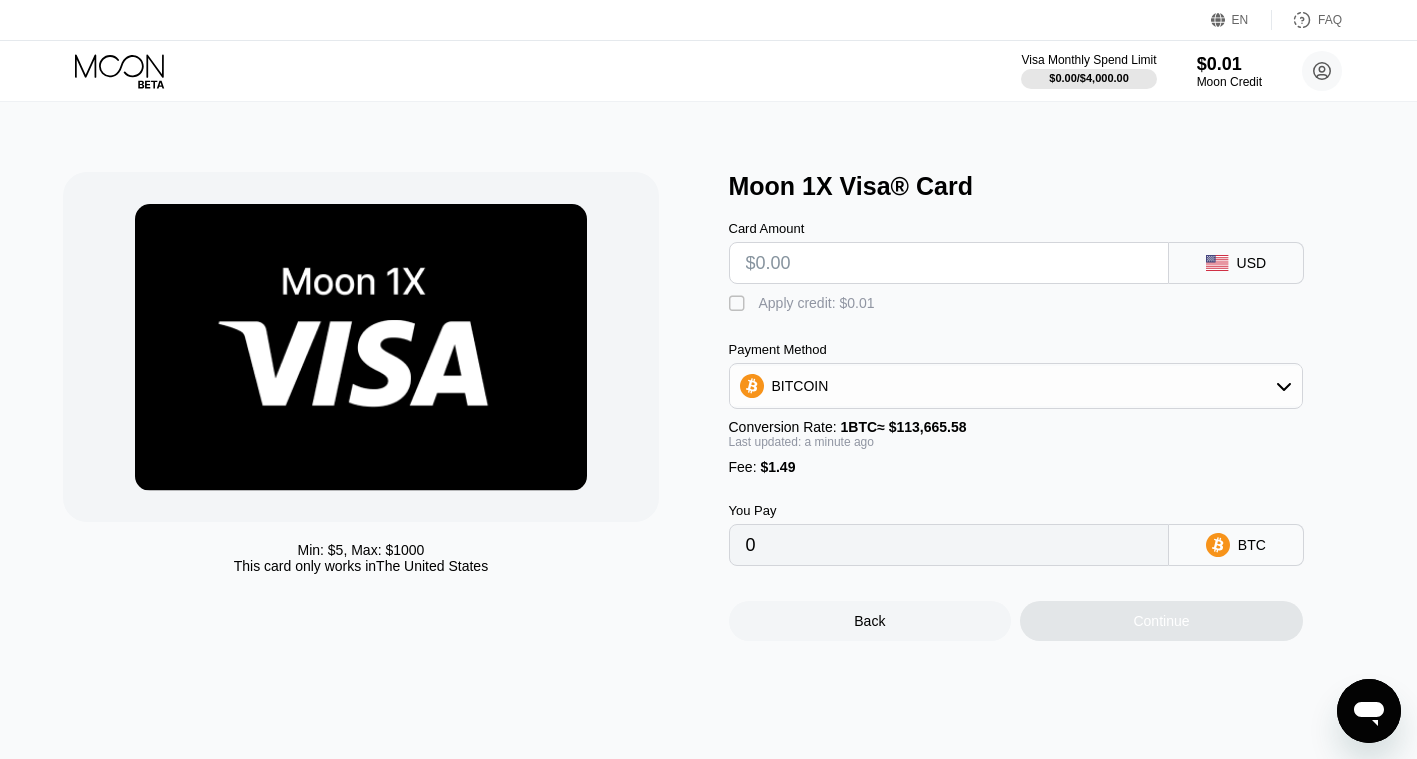 click at bounding box center [949, 263] 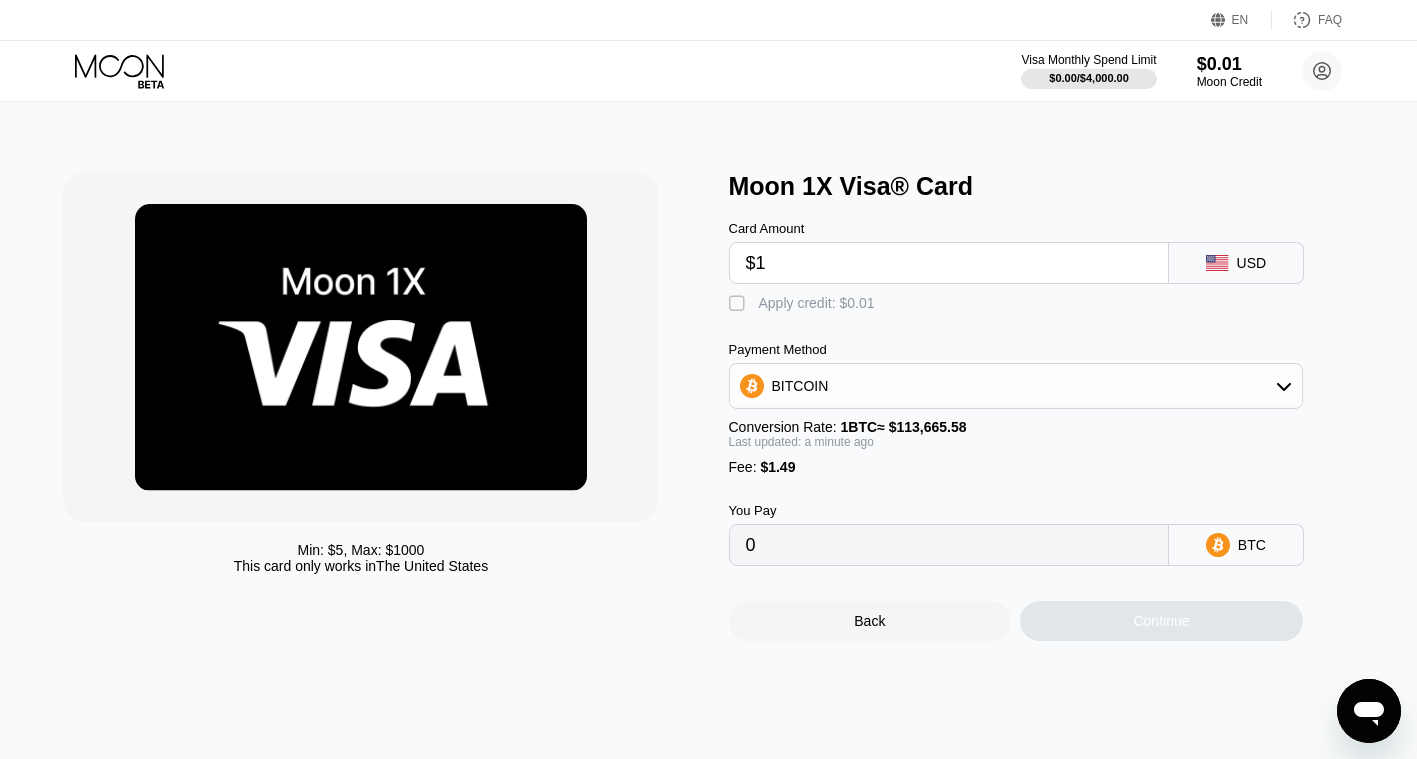 type on "$15" 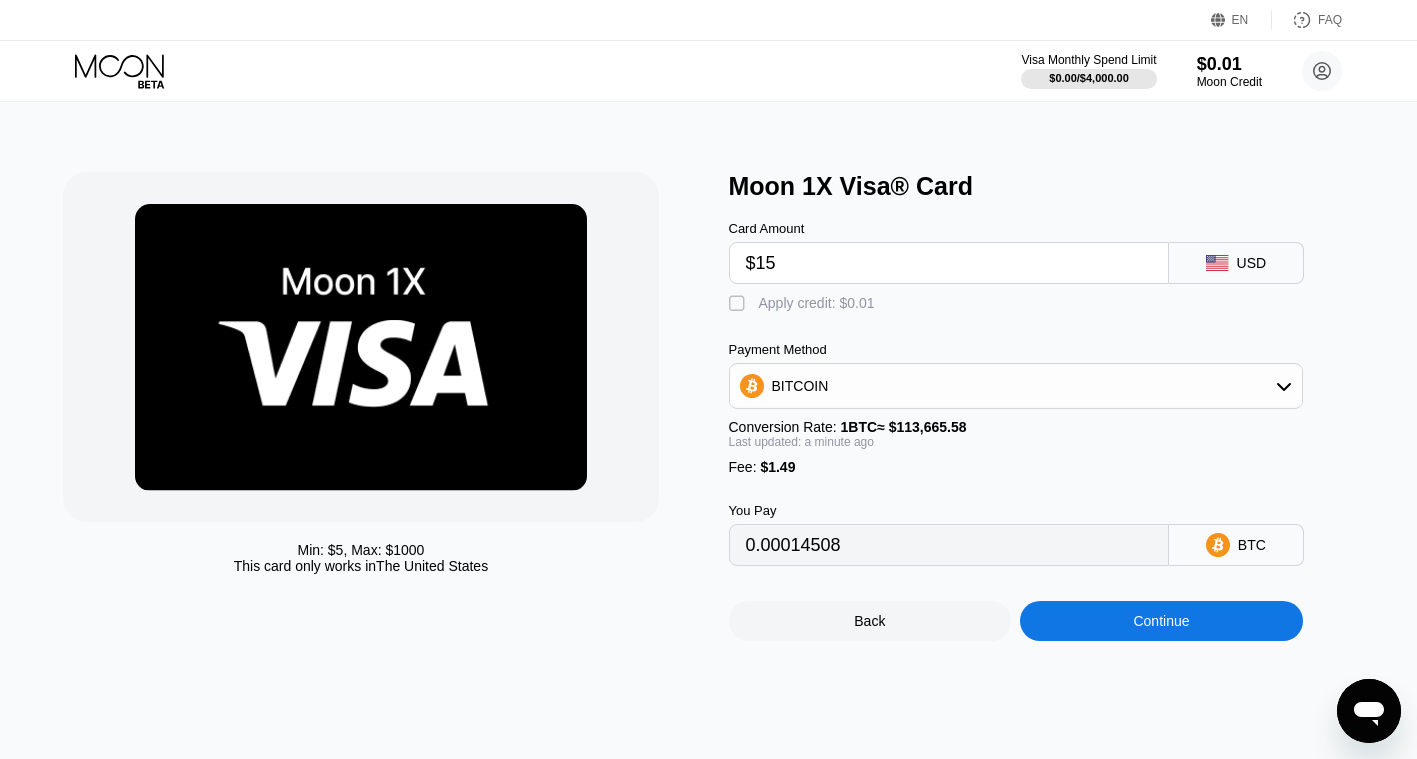 type on "0.00014508" 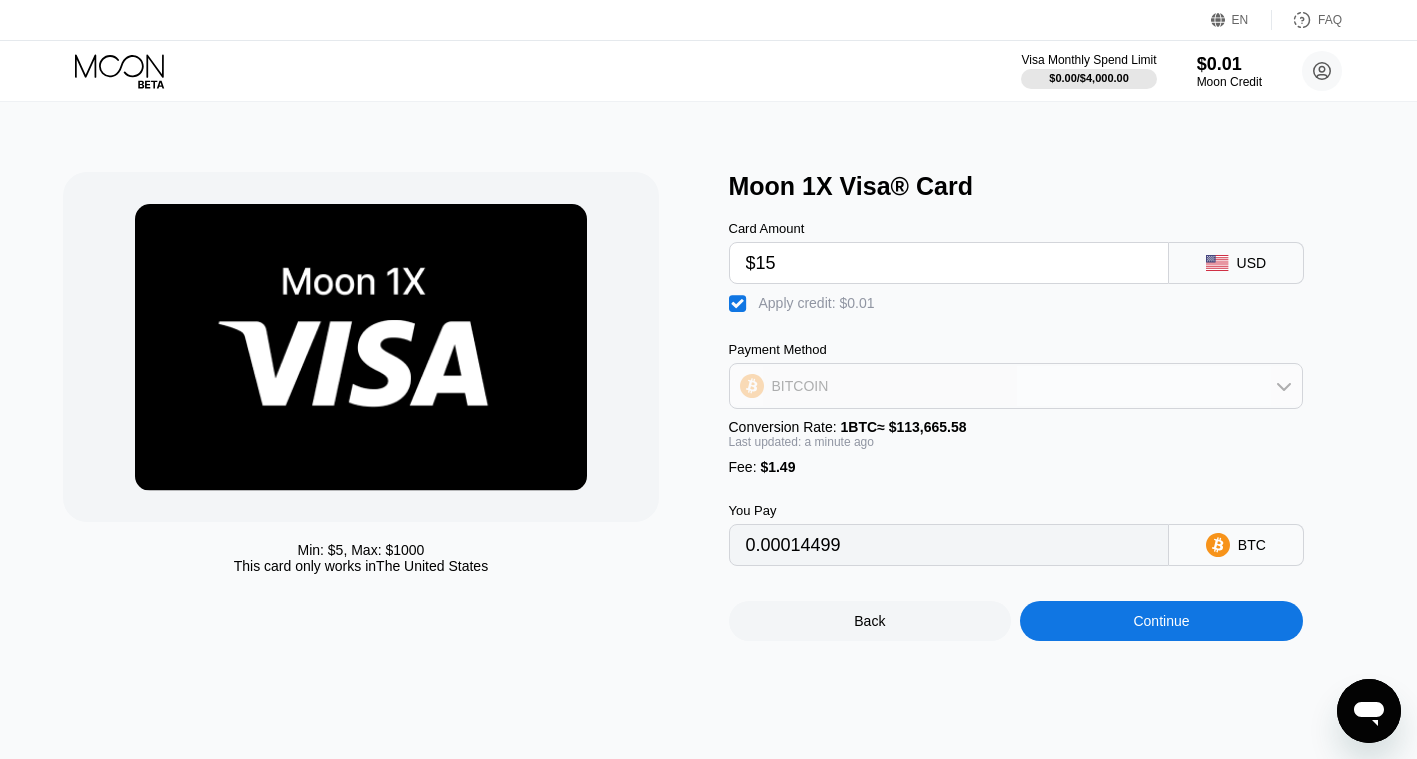 click on "BITCOIN" at bounding box center [1016, 386] 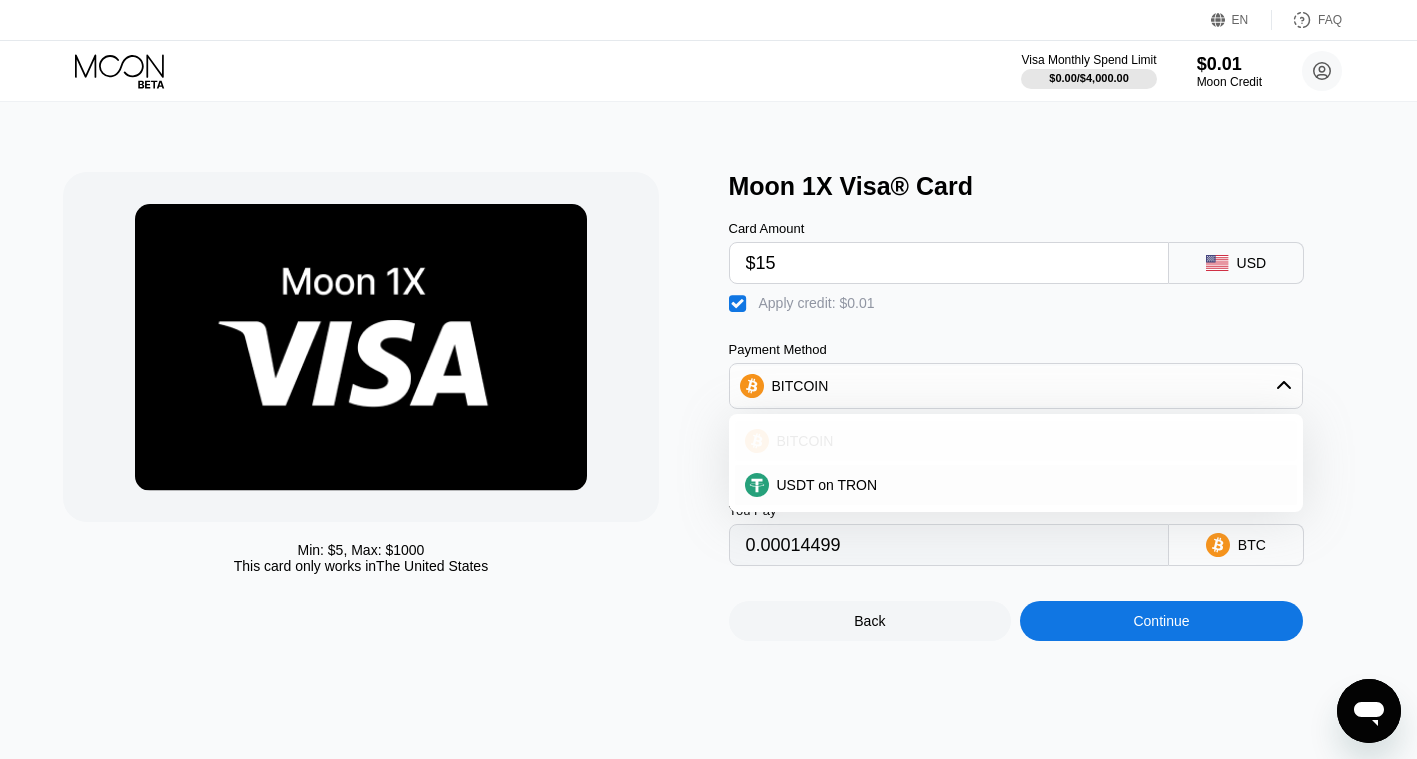 click on "BITCOIN" at bounding box center [1028, 441] 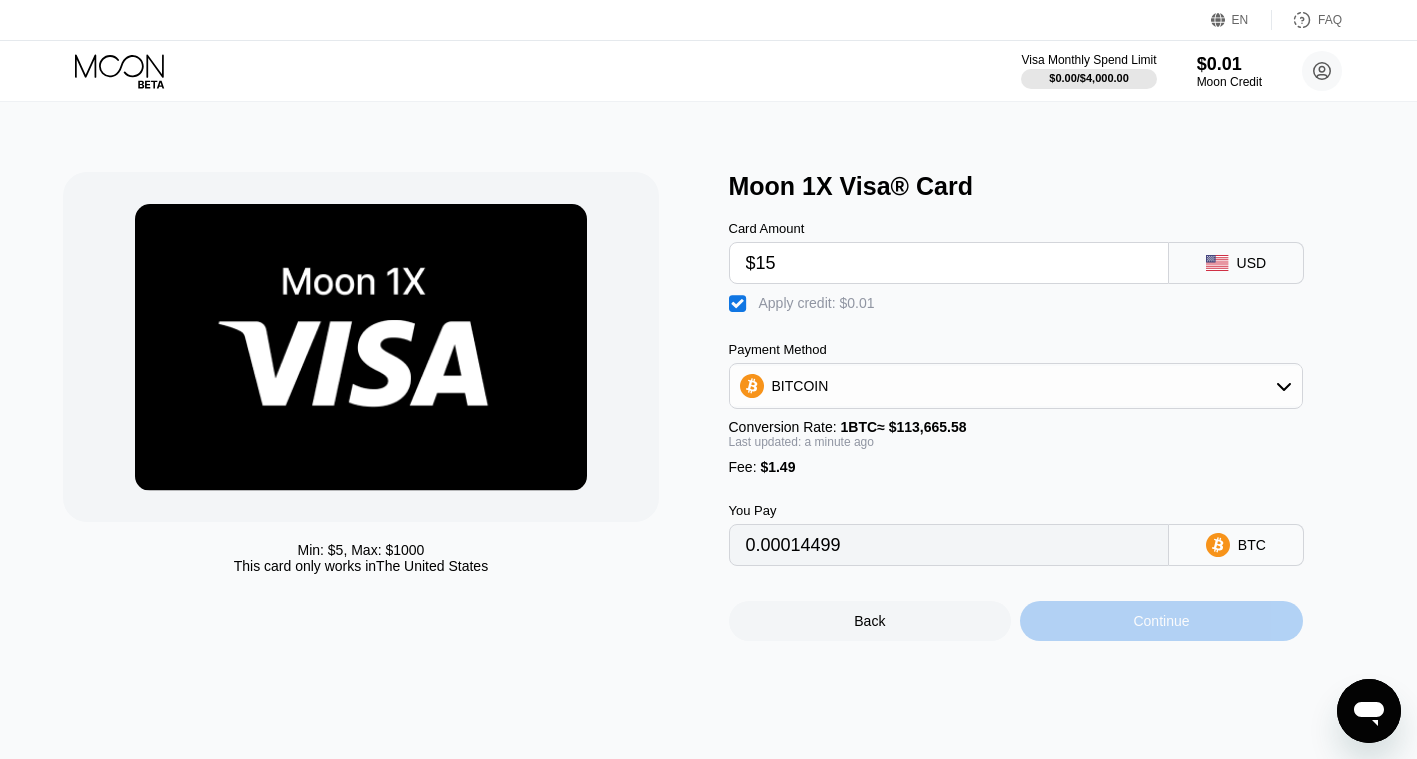 click on "Continue" at bounding box center [1161, 621] 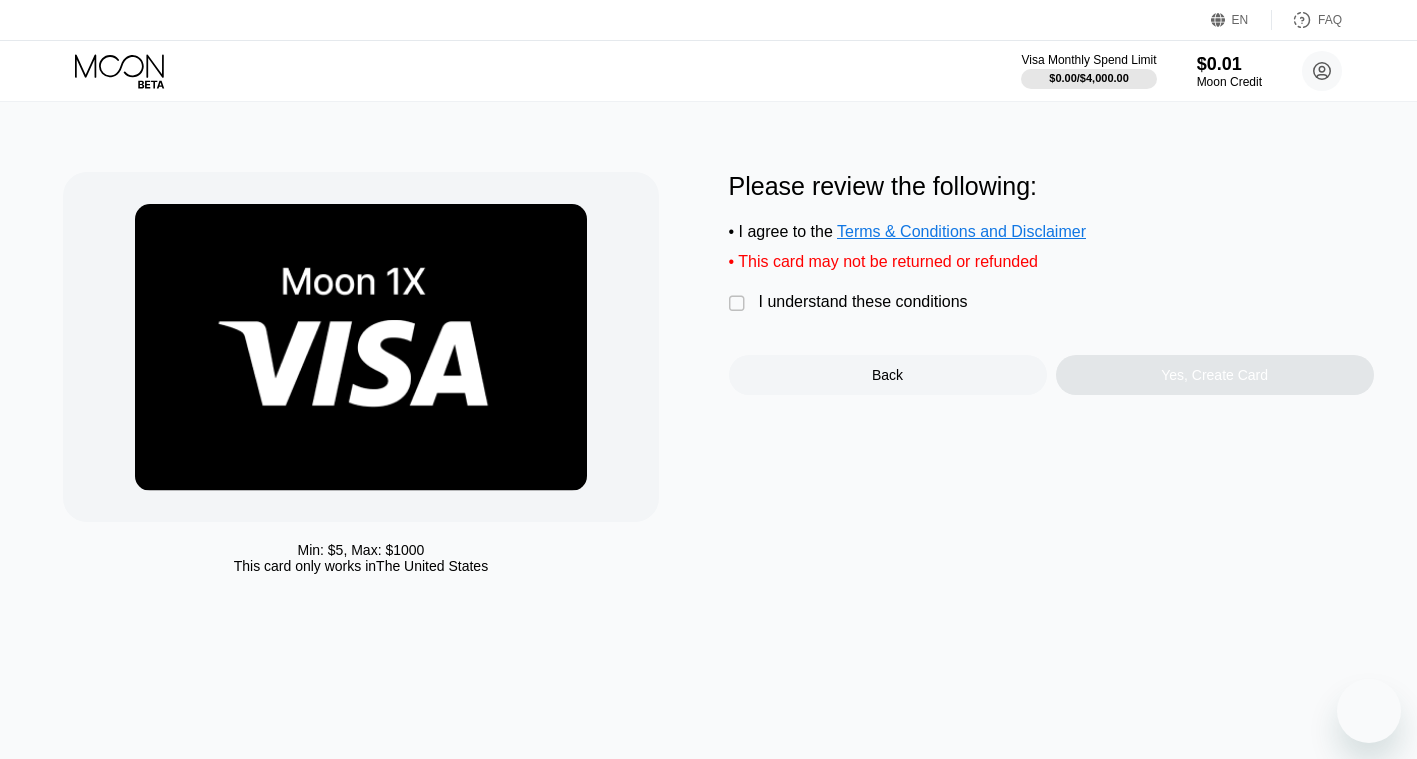scroll, scrollTop: 0, scrollLeft: 0, axis: both 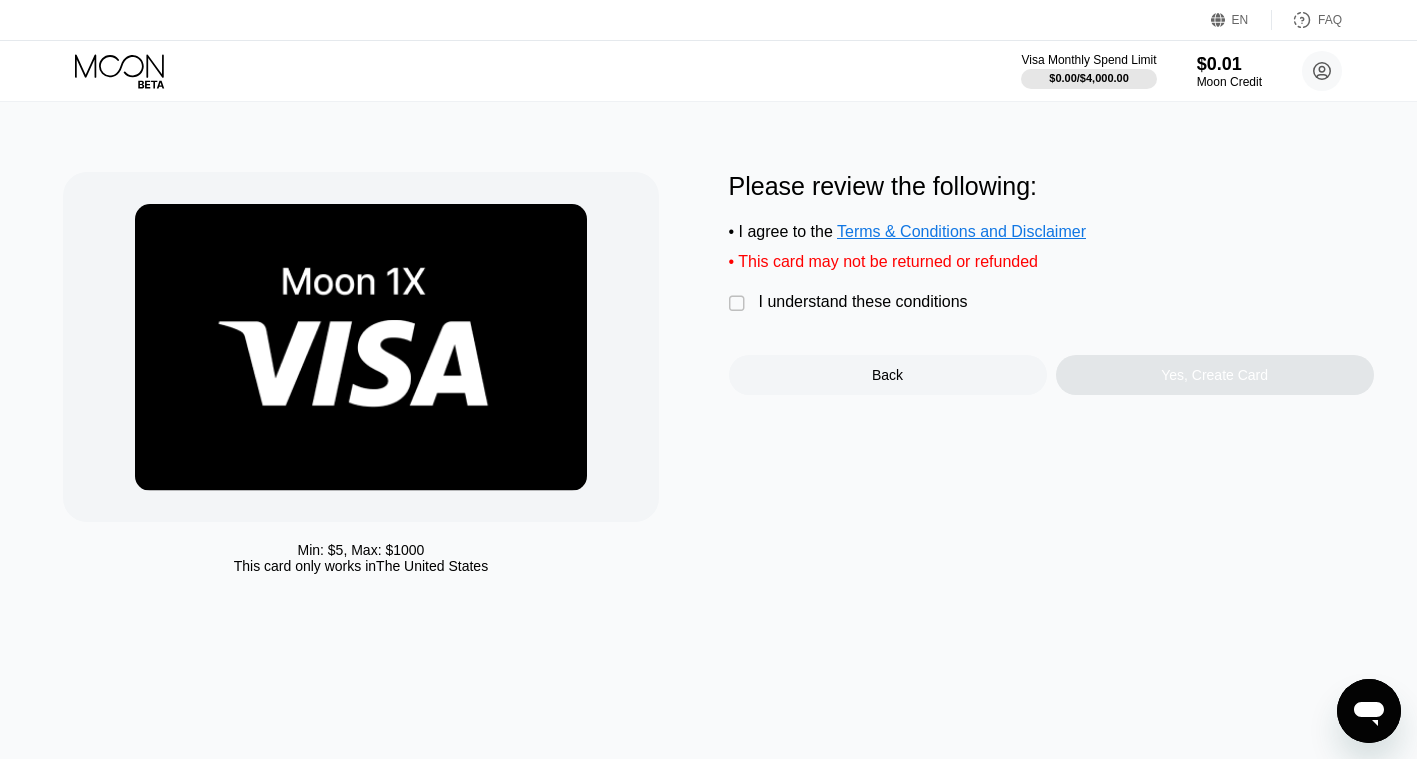 click on "" at bounding box center [739, 304] 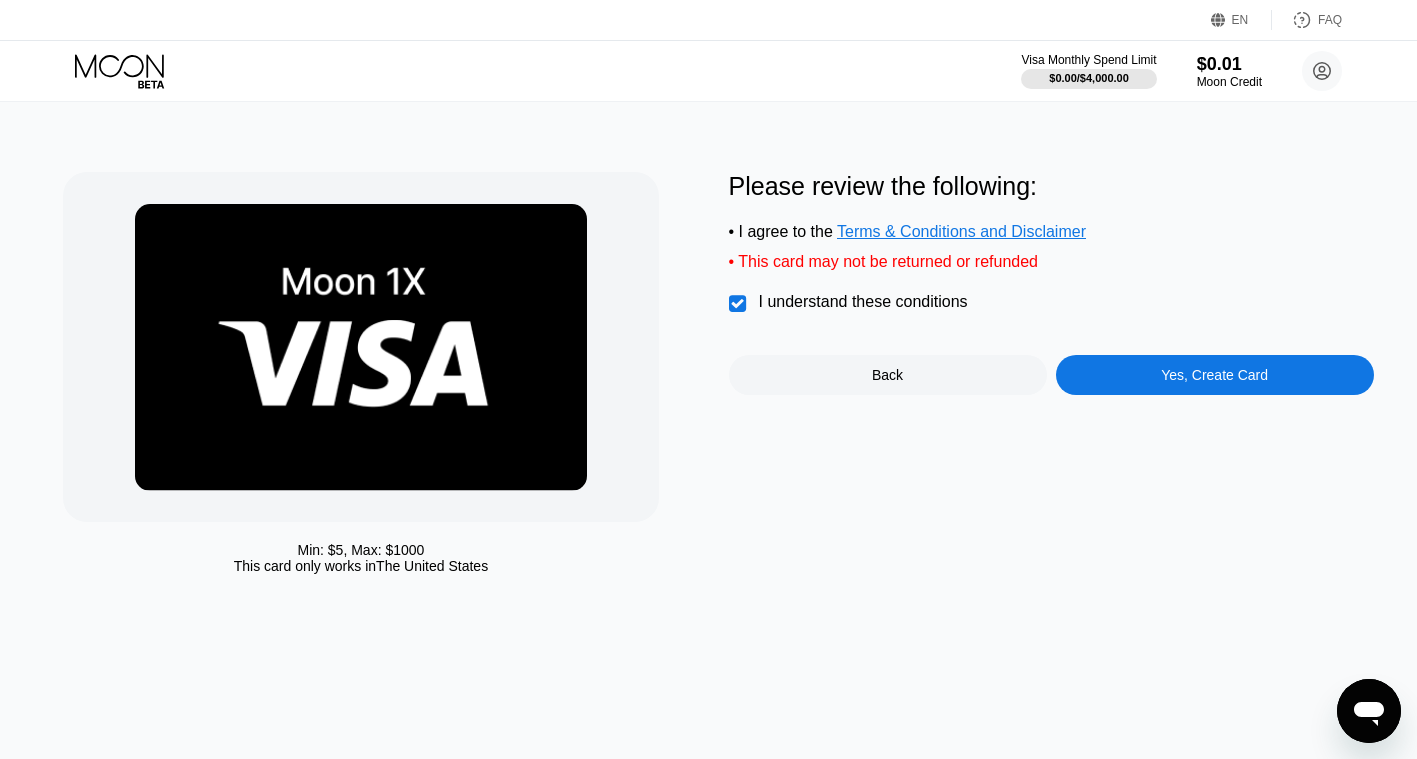 click on "Yes, Create Card" at bounding box center (1215, 375) 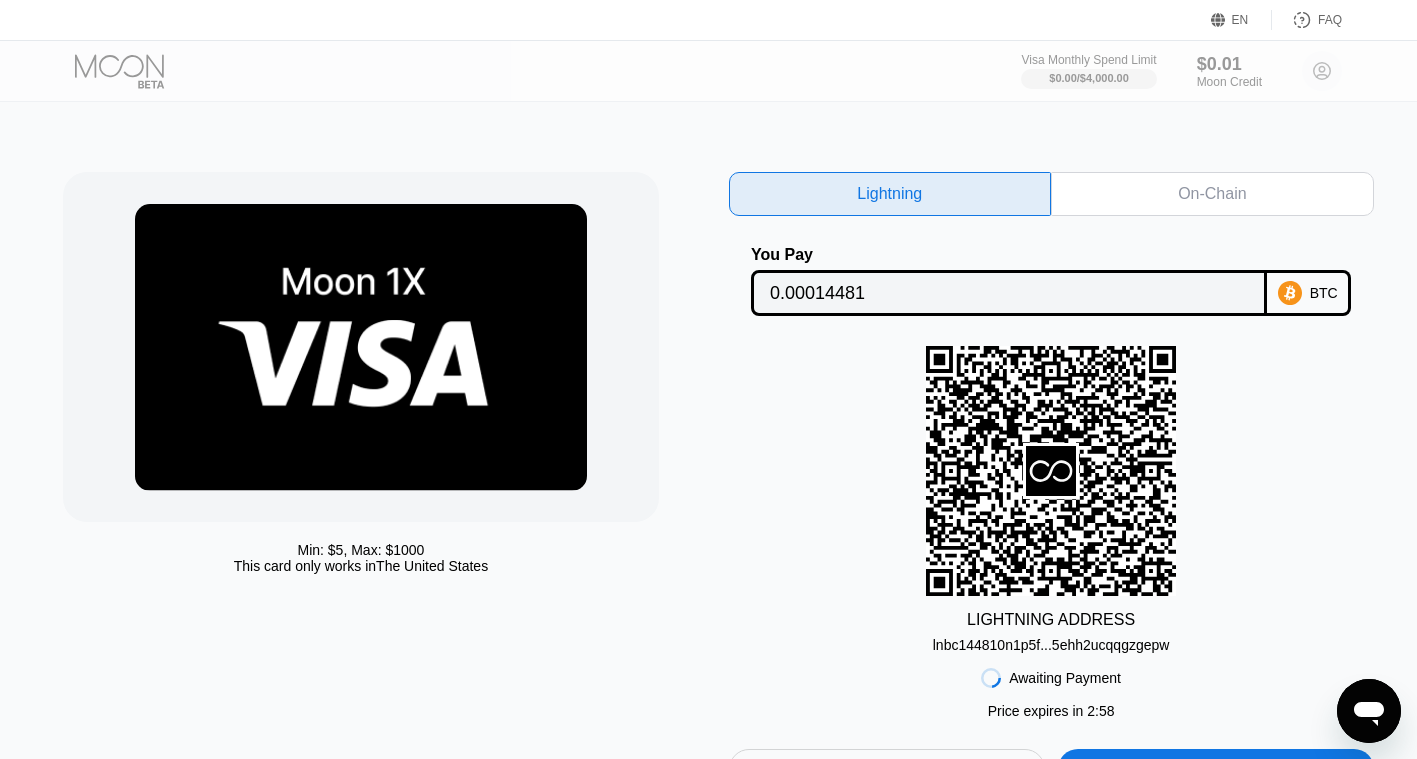 click on "On-Chain" at bounding box center [1212, 194] 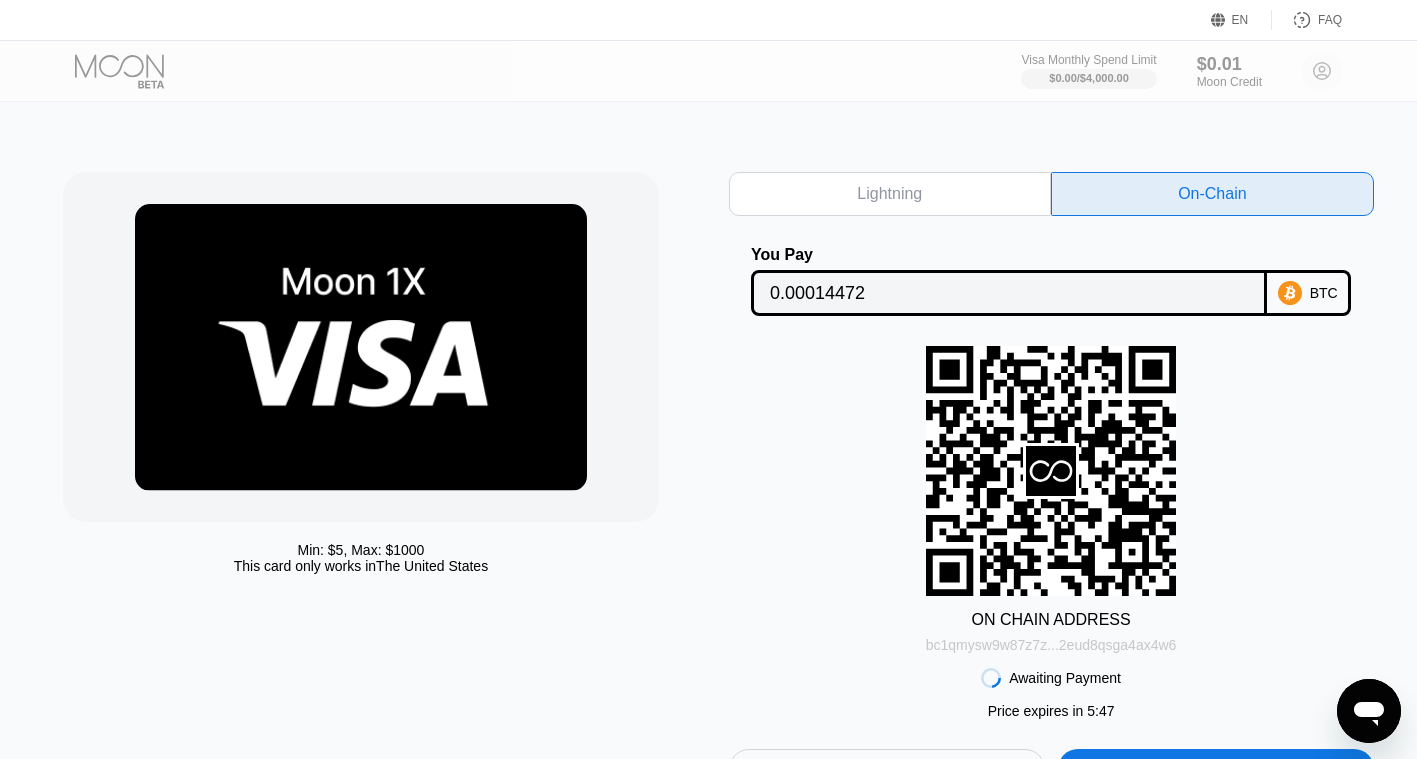 click on "bc1qmysw9w87z7z...2eud8qsga4ax4w6" at bounding box center (1051, 645) 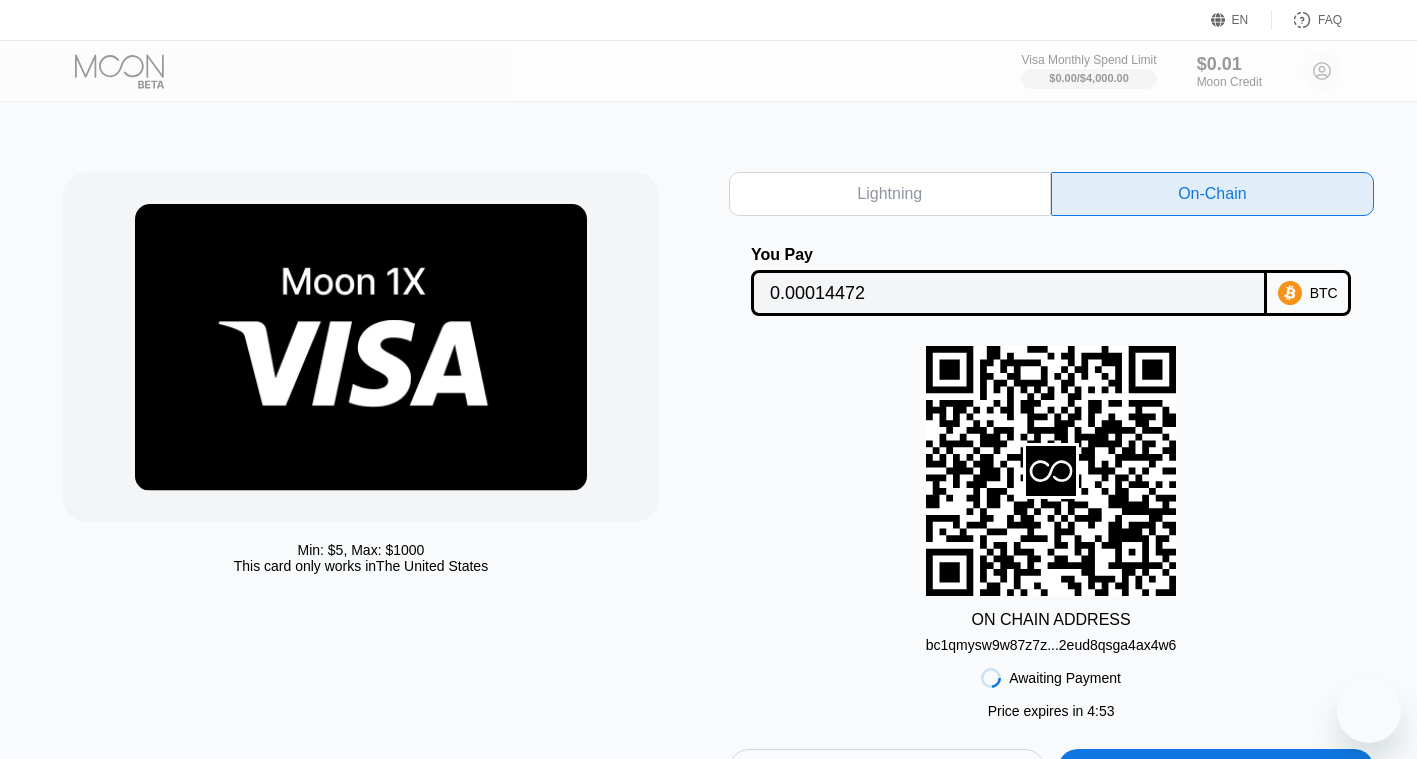 scroll, scrollTop: 0, scrollLeft: 0, axis: both 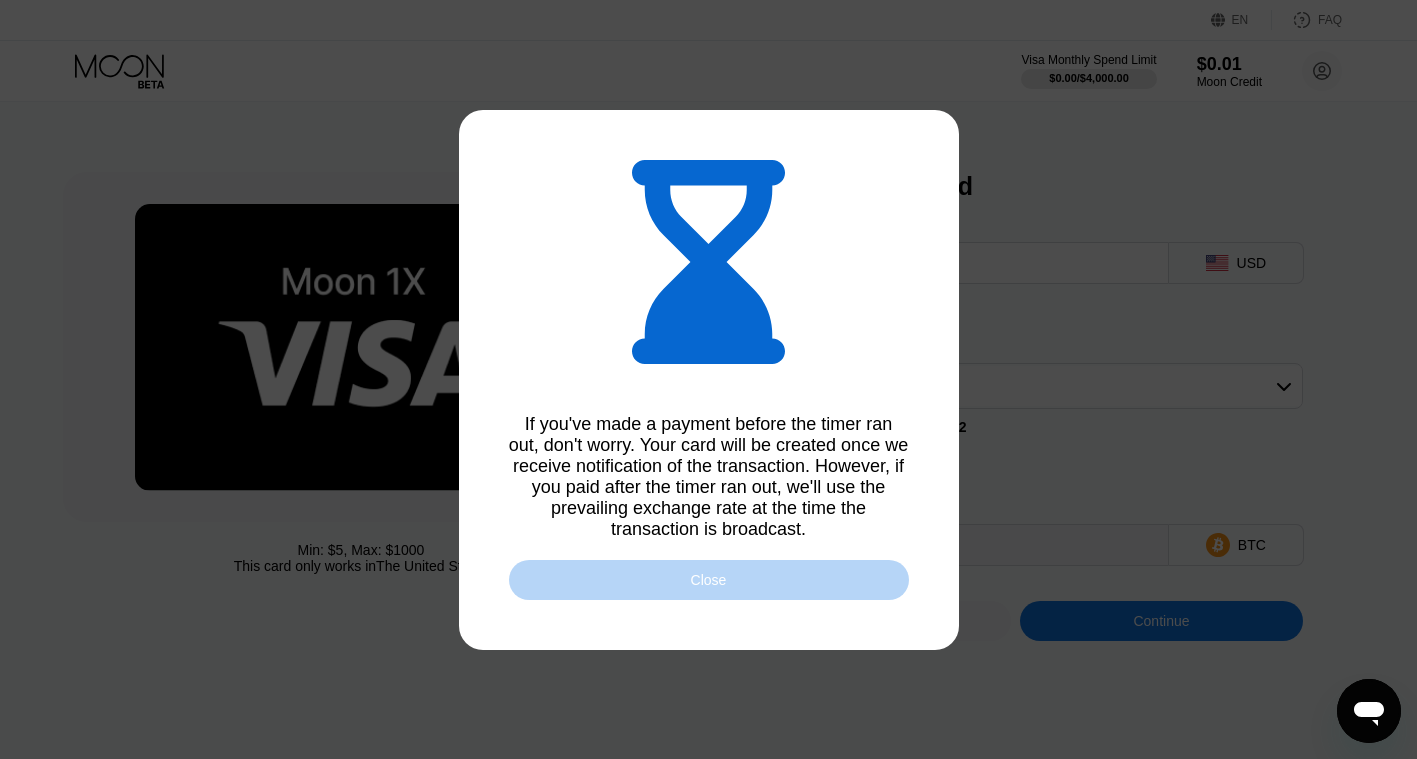 click on "Close" at bounding box center [709, 580] 